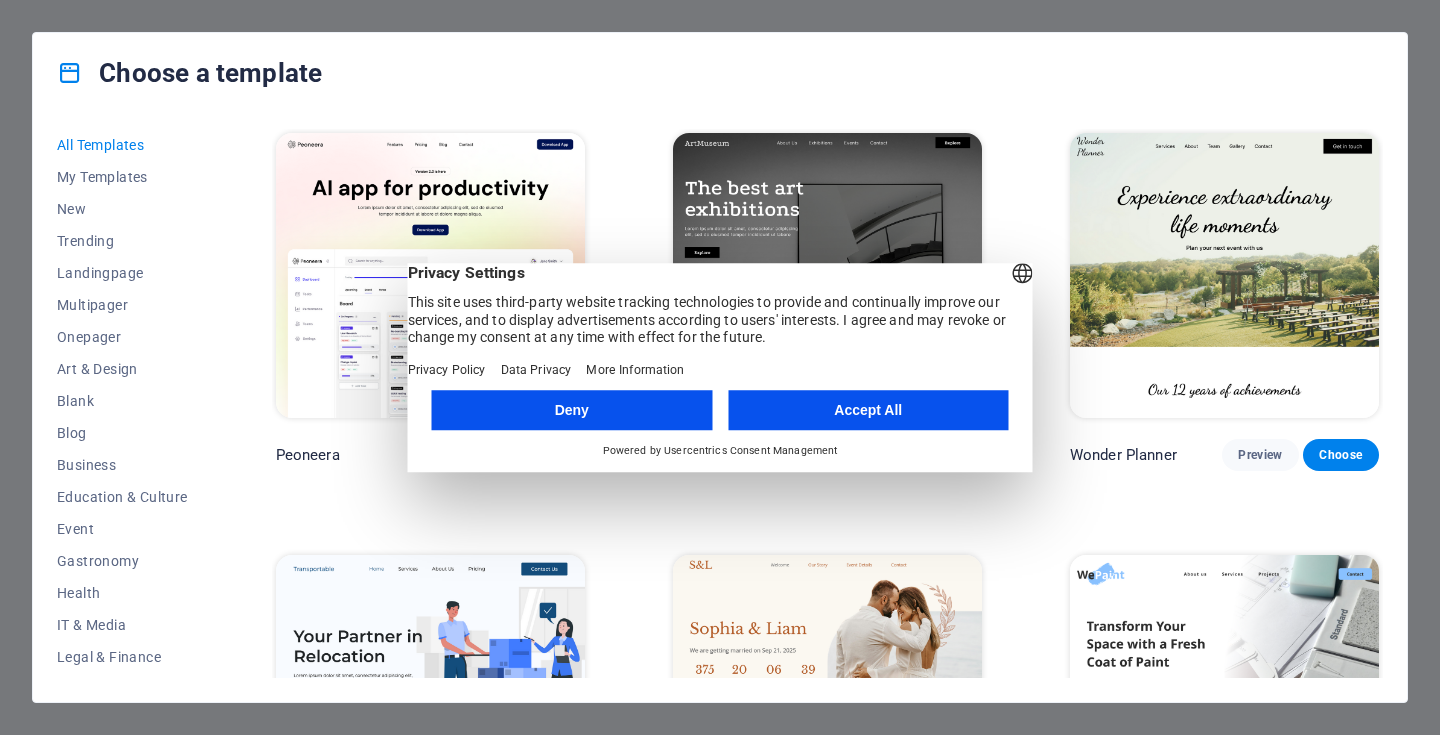 scroll, scrollTop: 0, scrollLeft: 0, axis: both 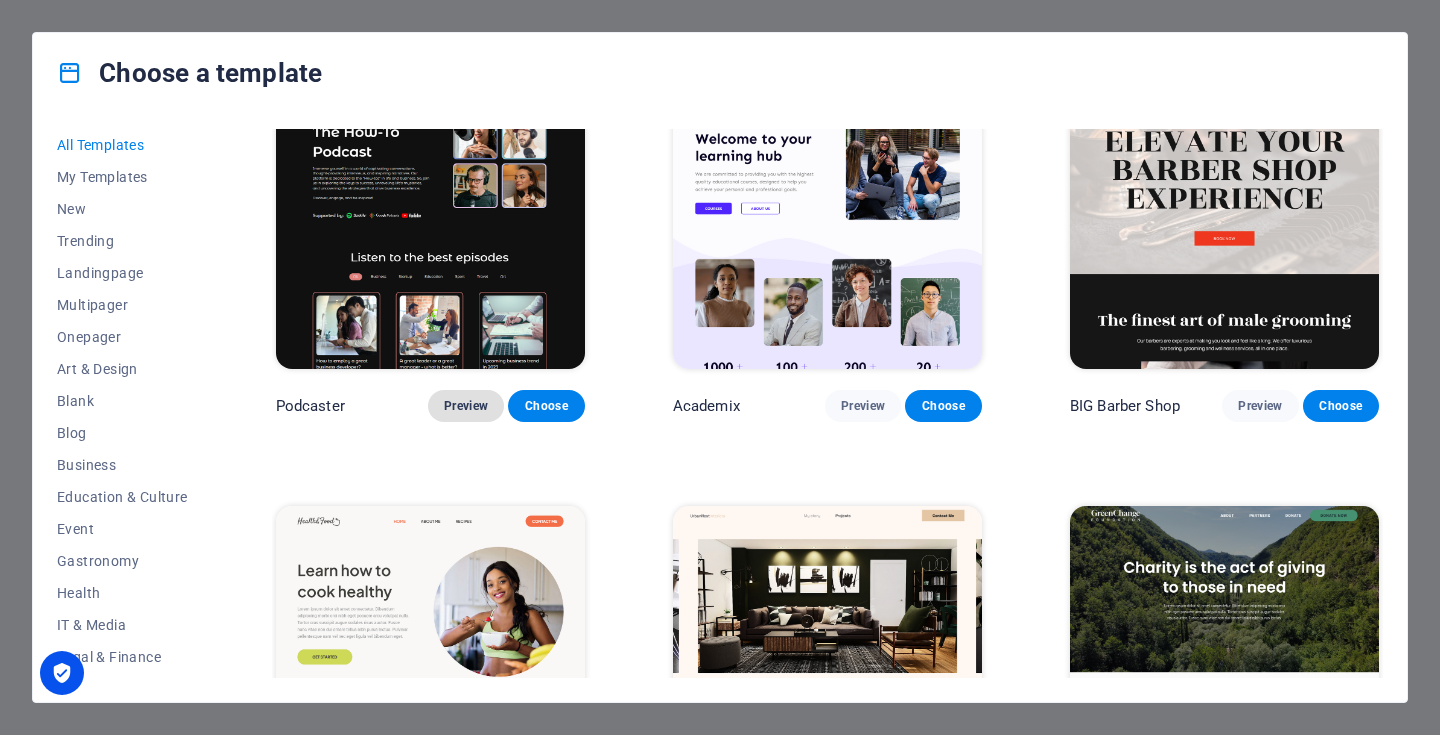 click on "Preview" at bounding box center [466, 406] 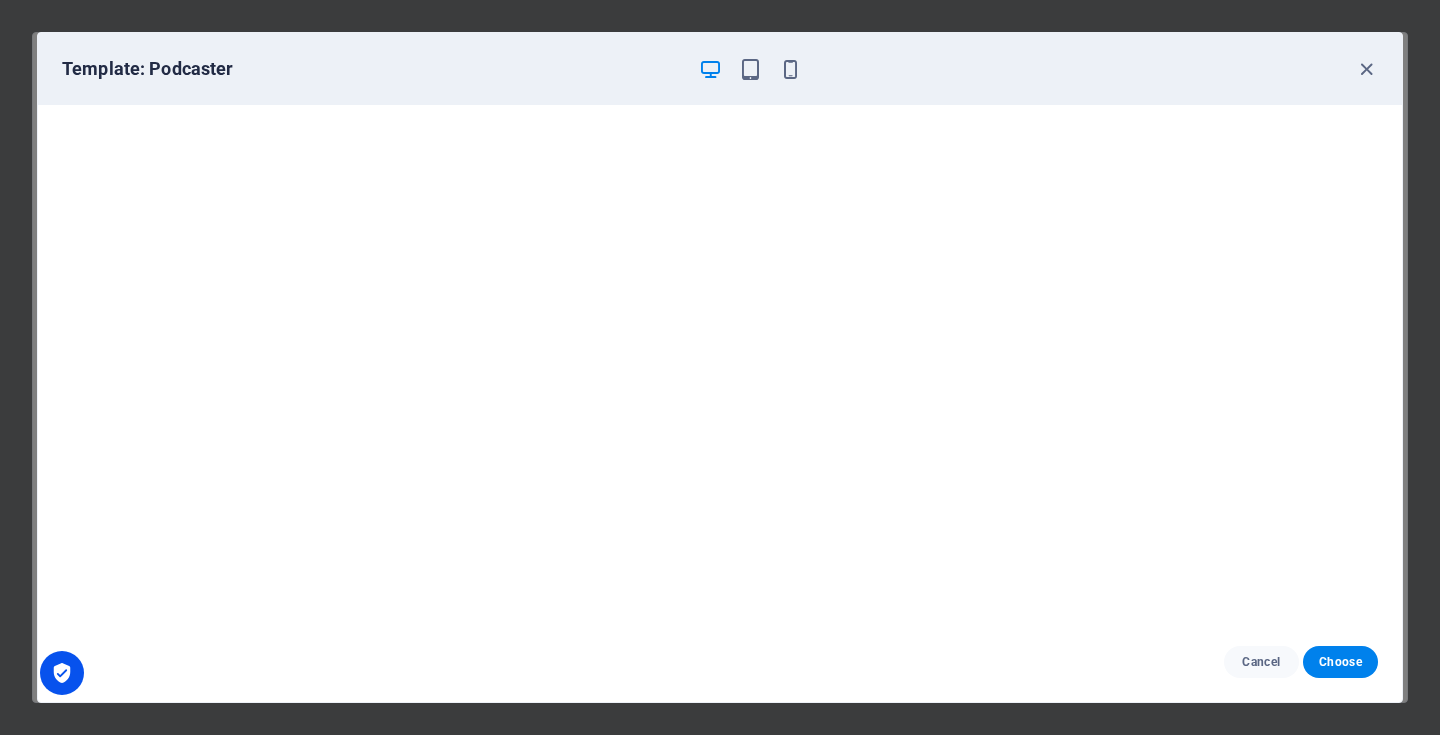 click on "Template: Podcaster" at bounding box center (720, 69) 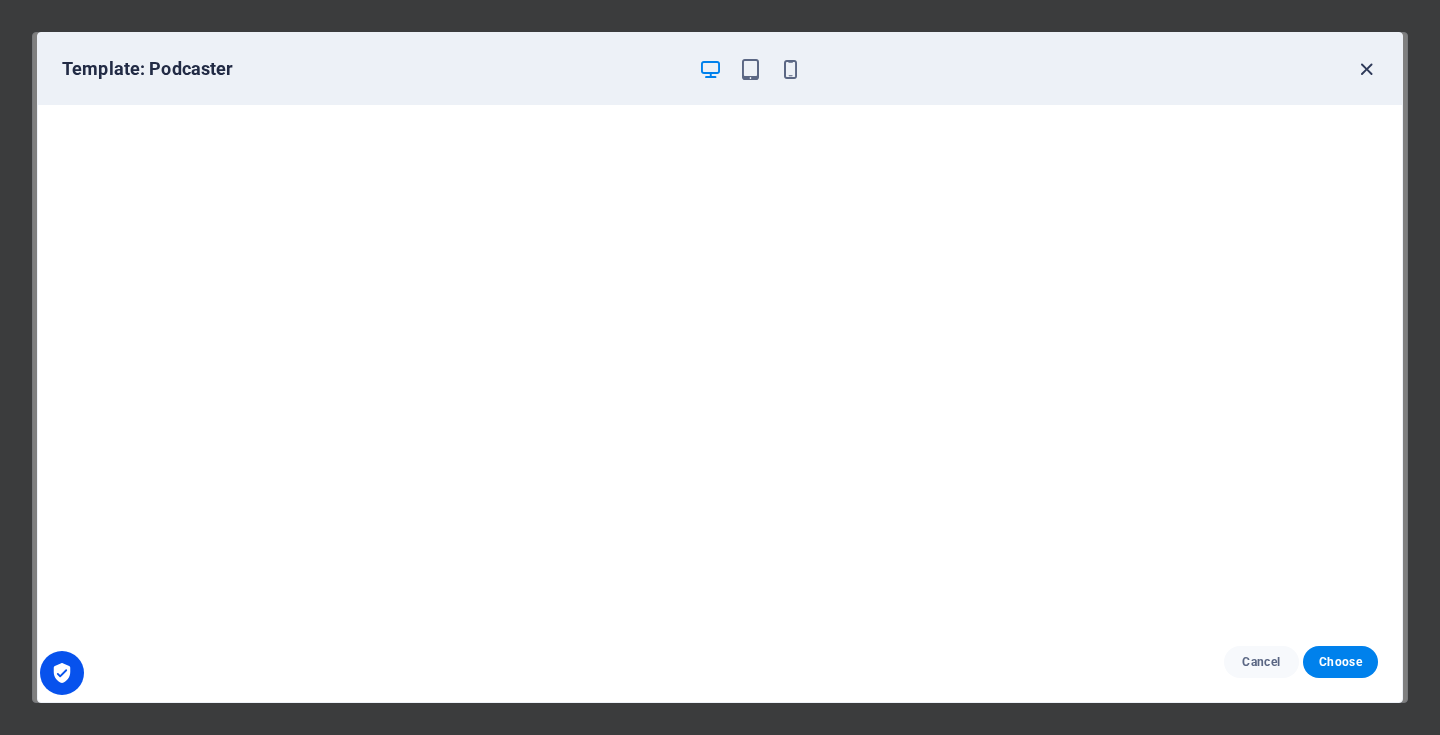 click at bounding box center (1366, 69) 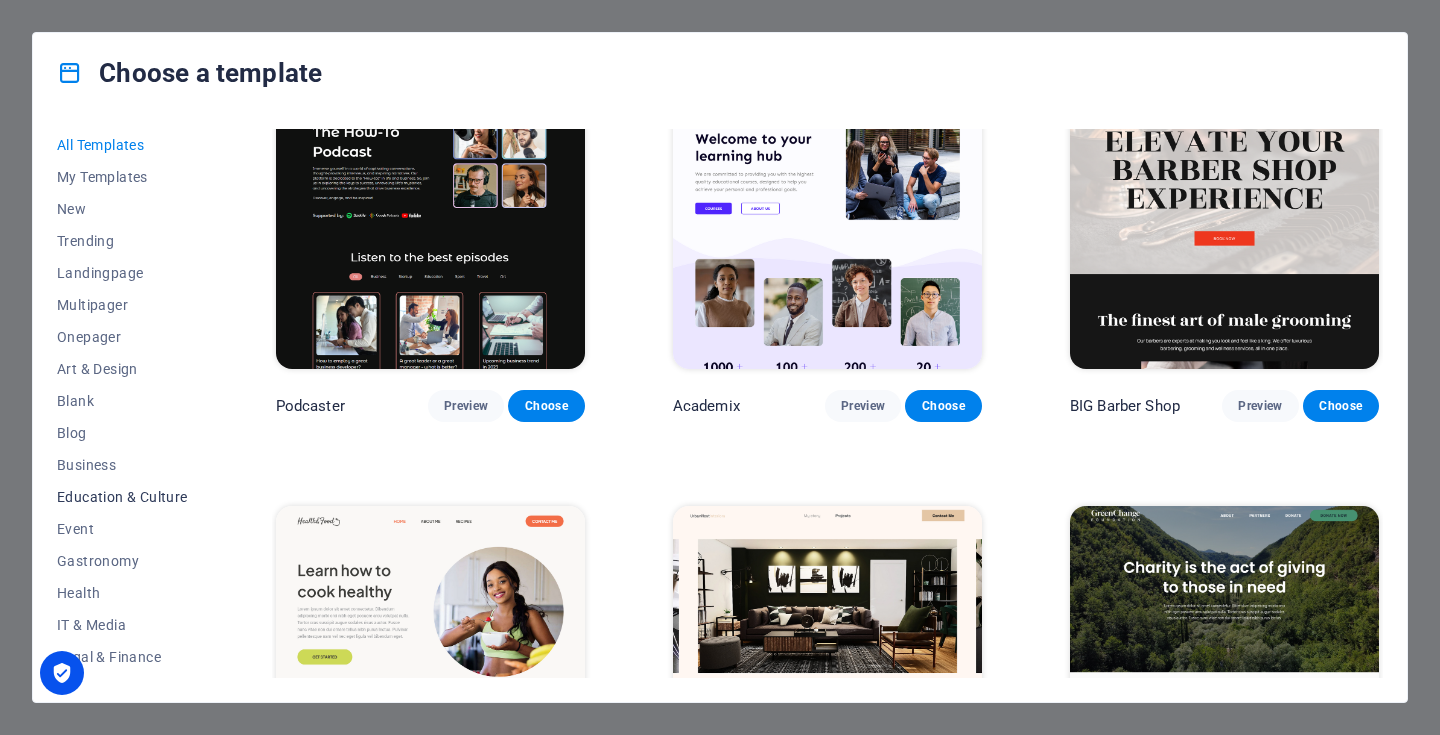 click on "Education & Culture" at bounding box center (122, 497) 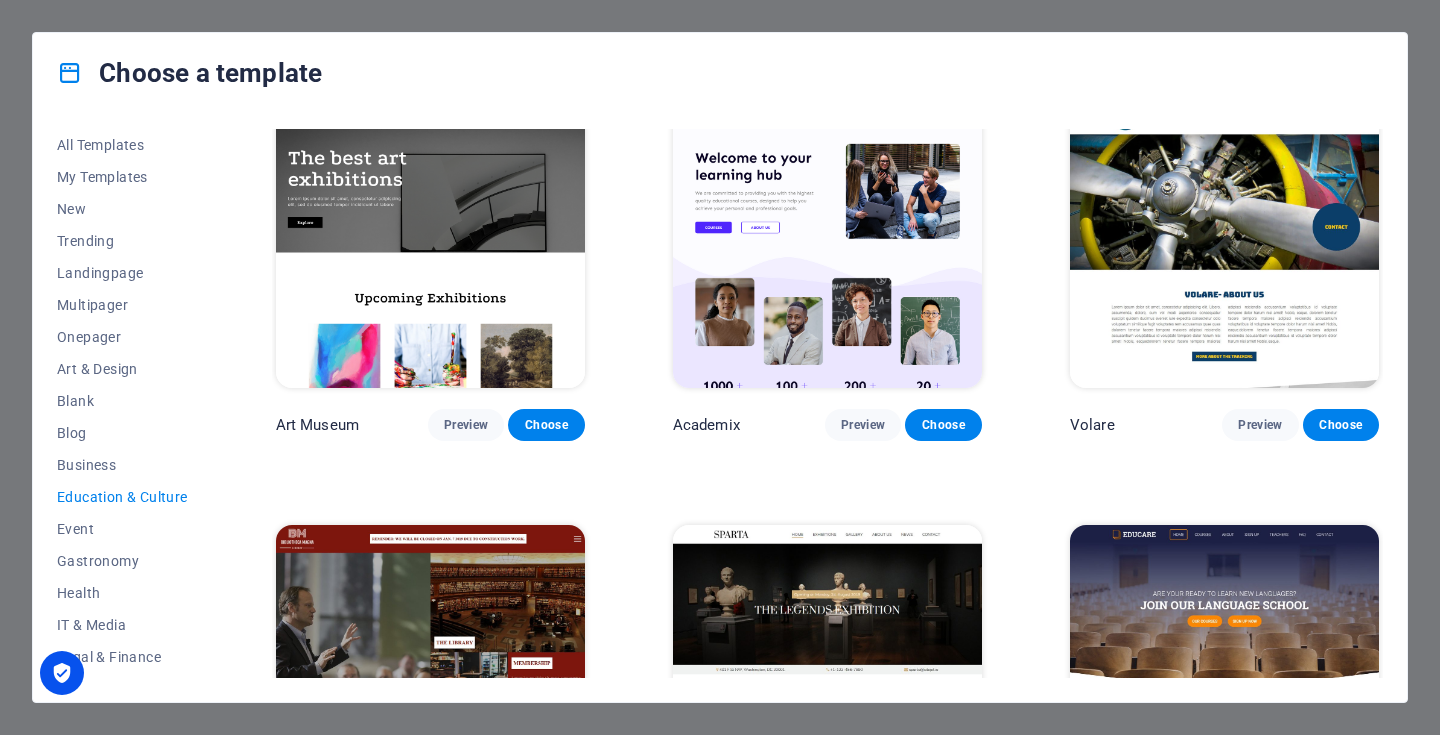 scroll, scrollTop: 45, scrollLeft: 0, axis: vertical 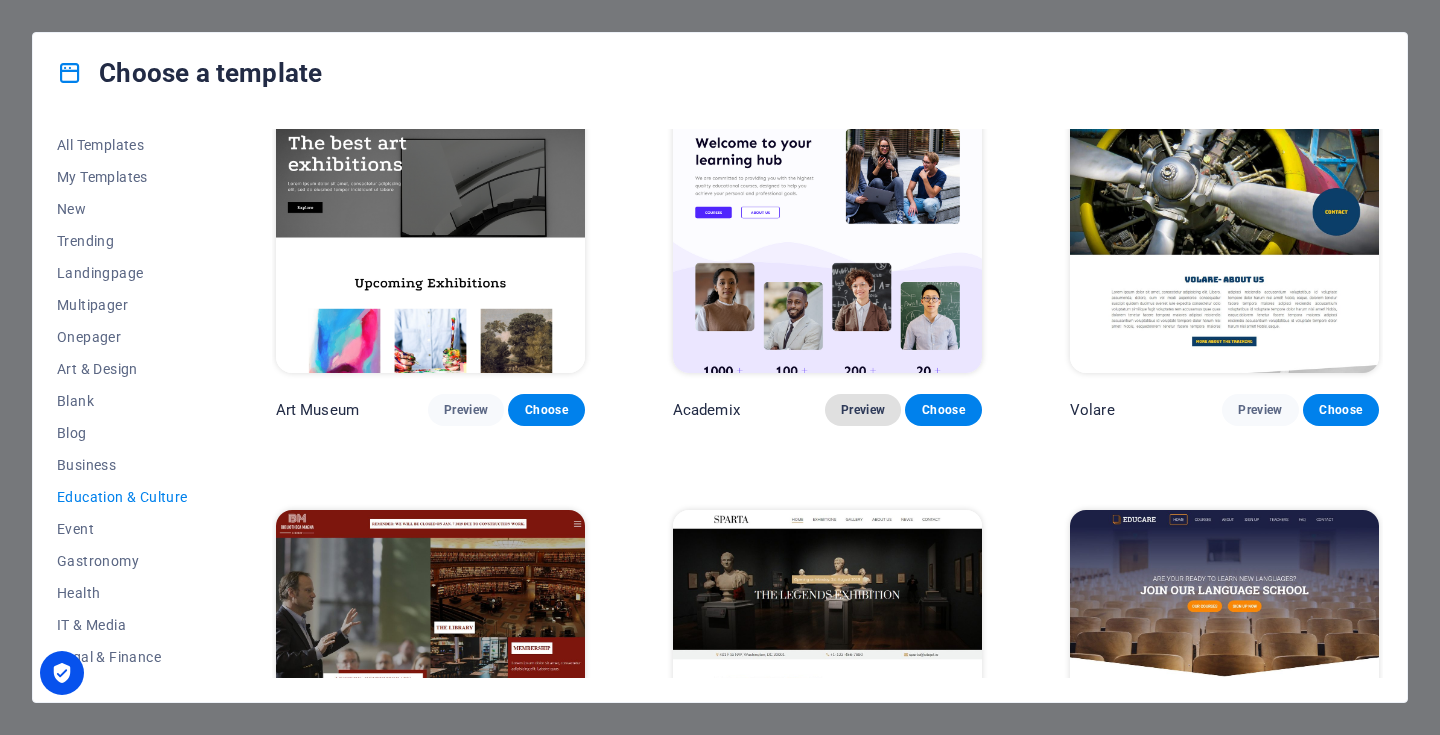 click on "Preview" at bounding box center (863, 410) 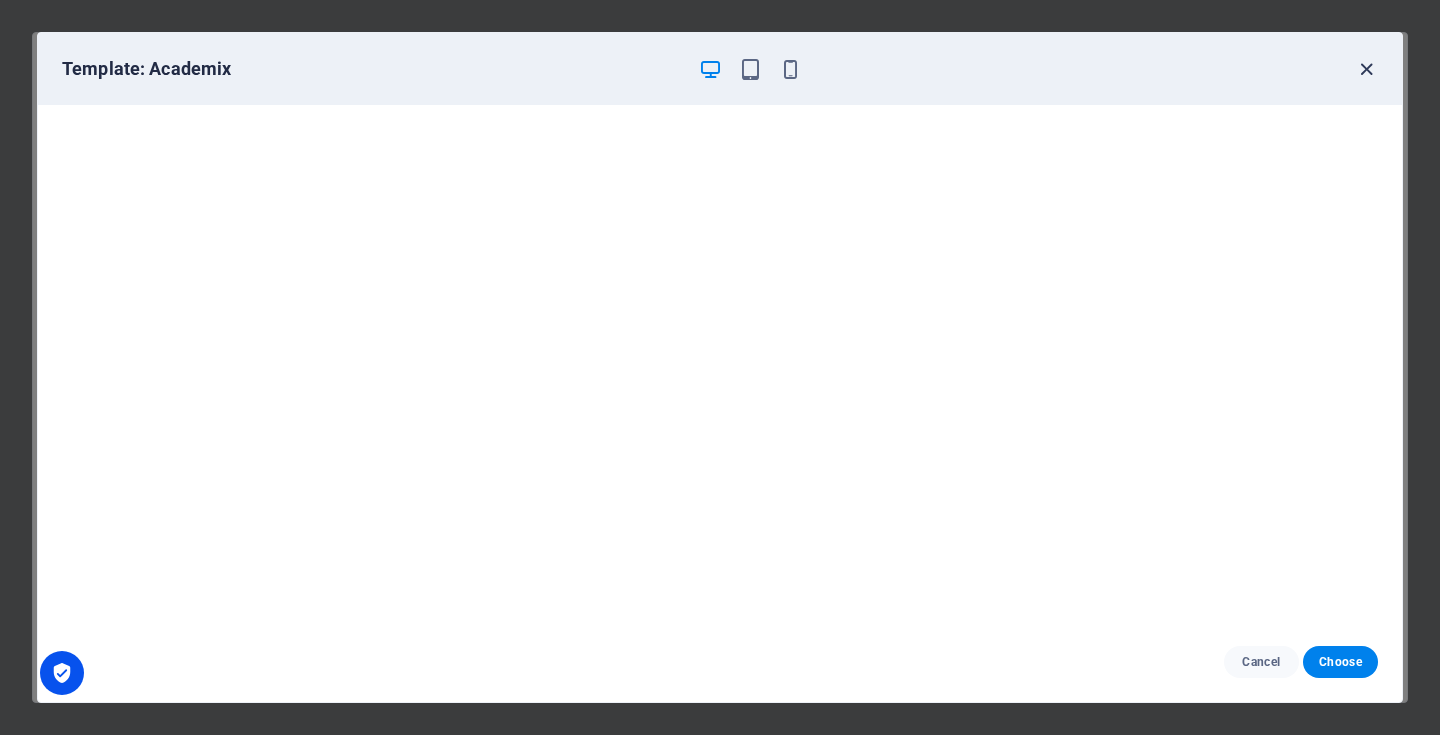 click at bounding box center [1366, 69] 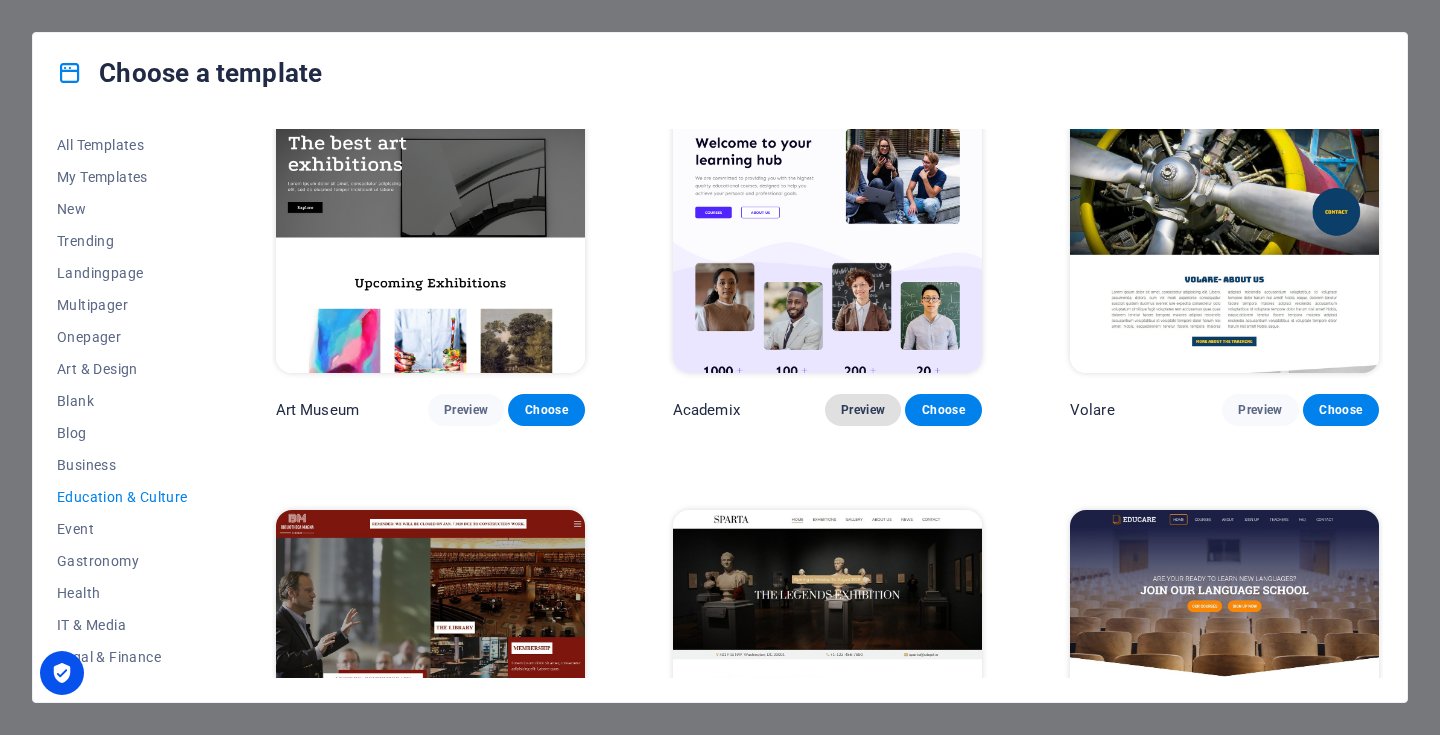 click on "Preview" at bounding box center (863, 410) 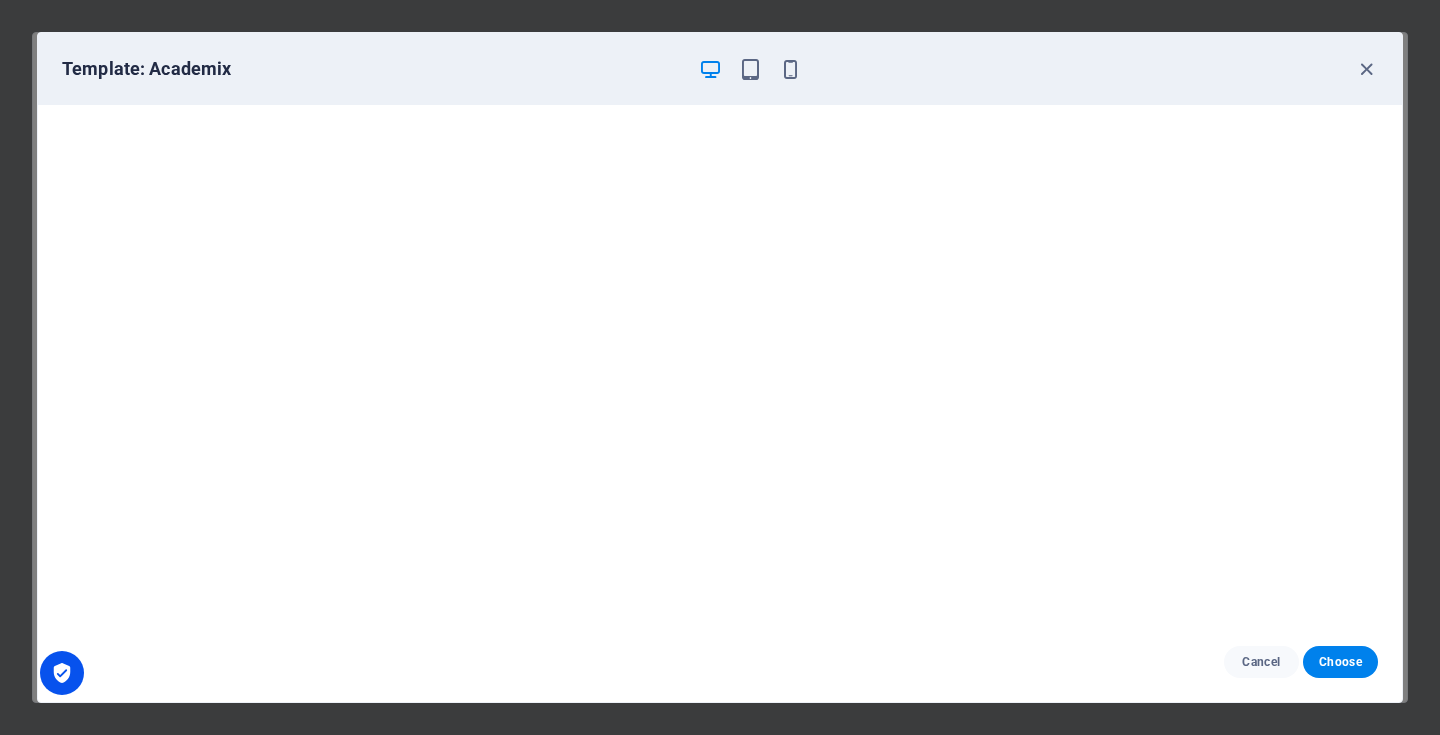 scroll, scrollTop: 4, scrollLeft: 0, axis: vertical 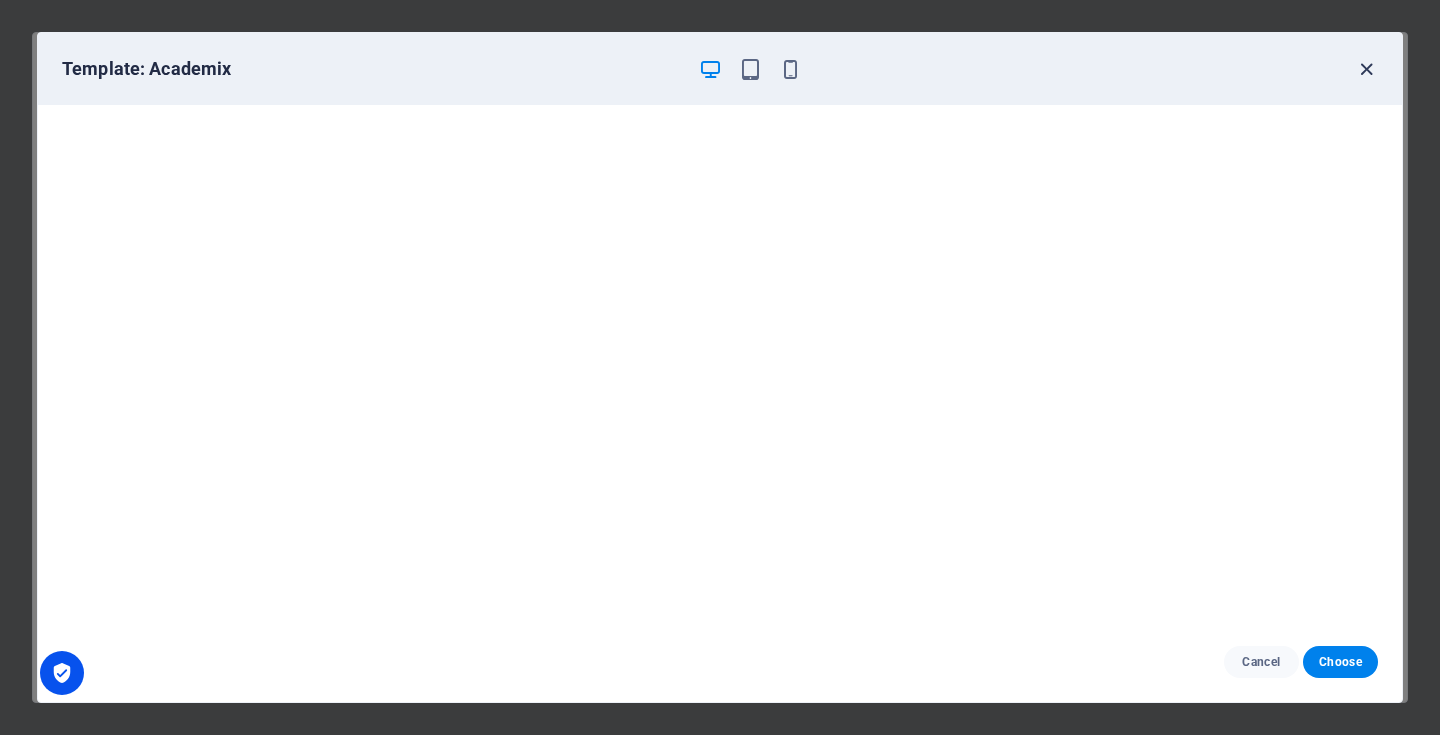 click at bounding box center (1366, 69) 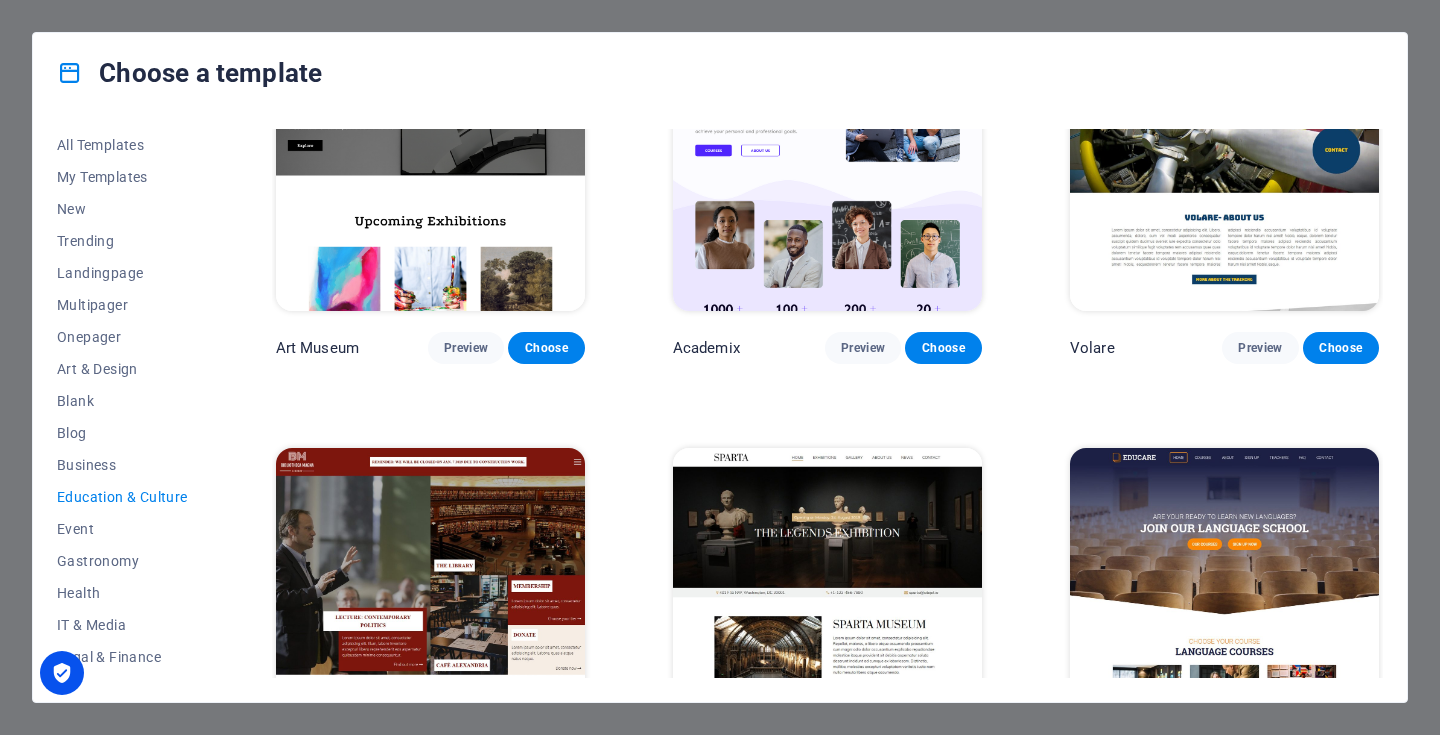 scroll, scrollTop: 0, scrollLeft: 0, axis: both 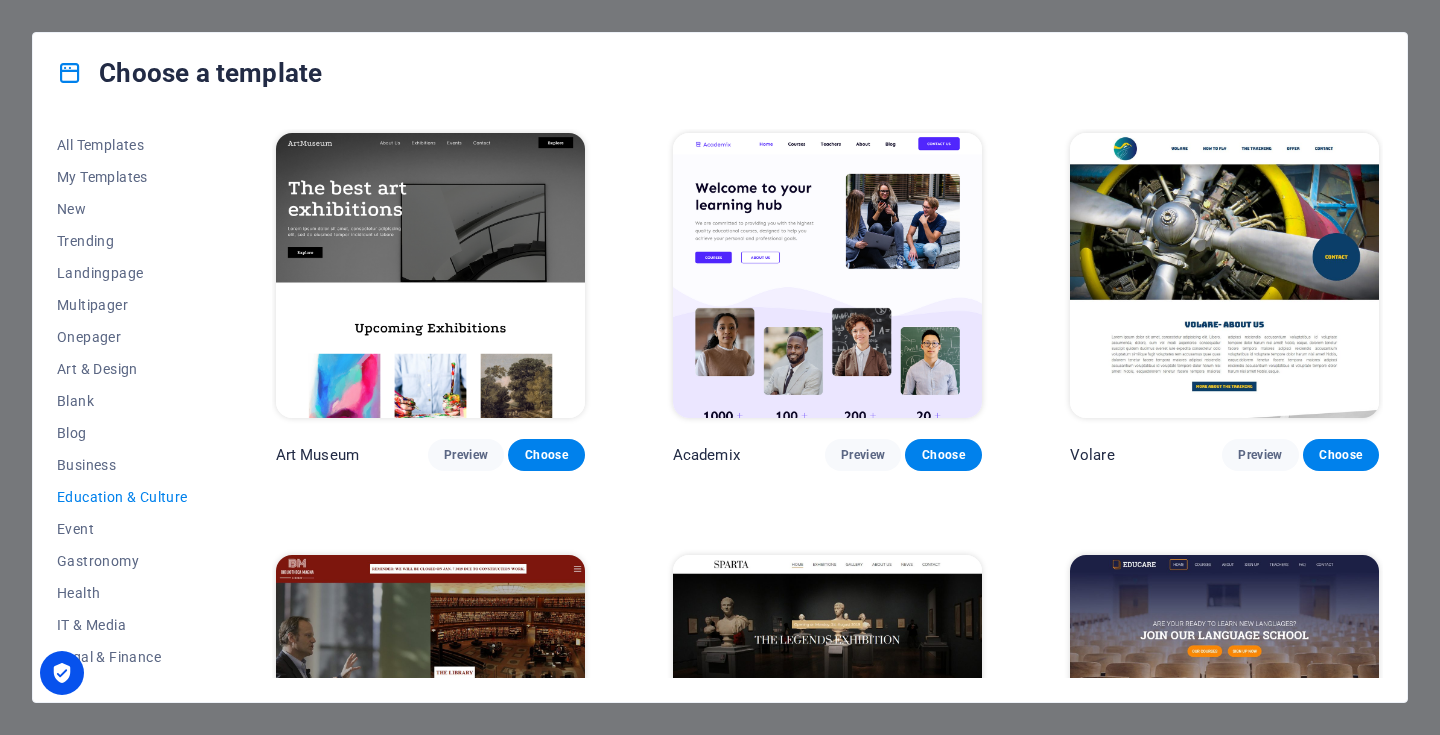 click at bounding box center (1224, 275) 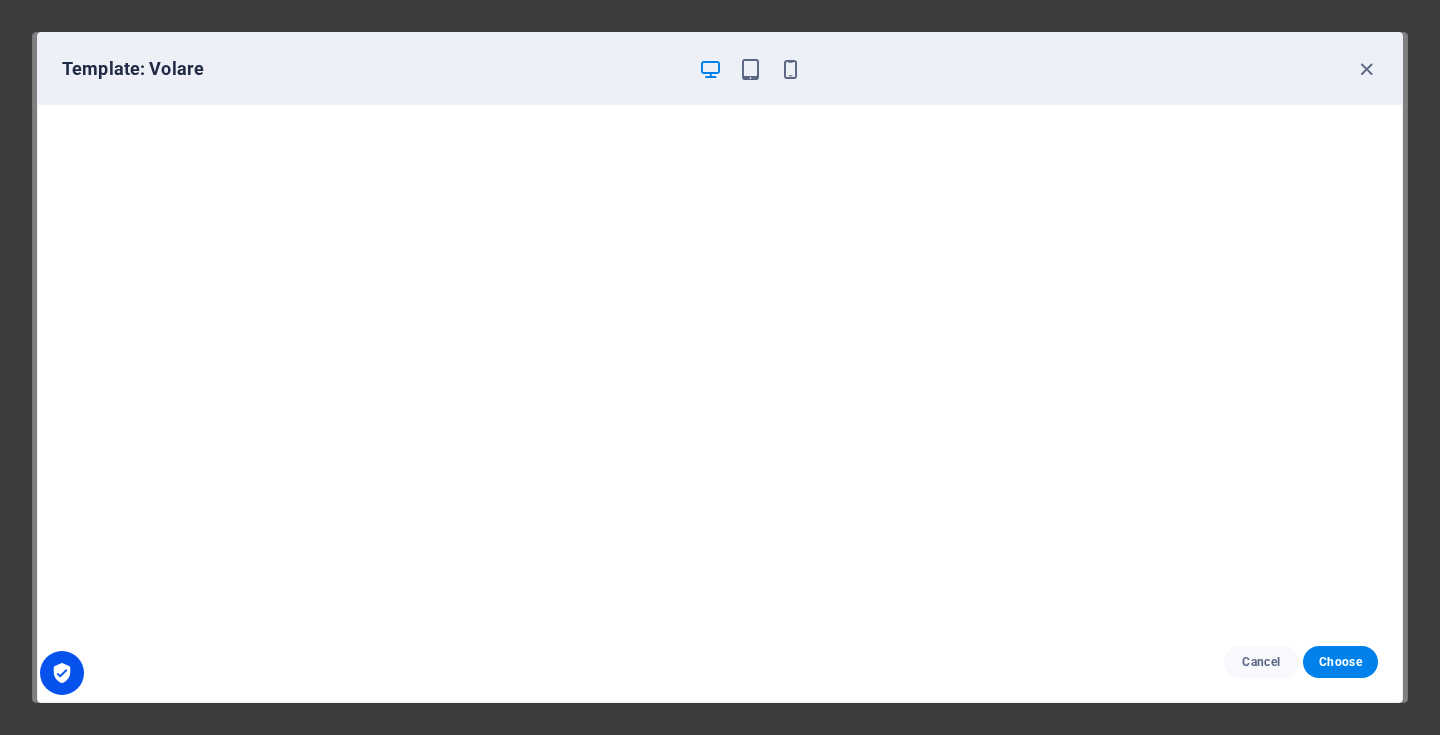 click on "Template: Volare" at bounding box center [720, 69] 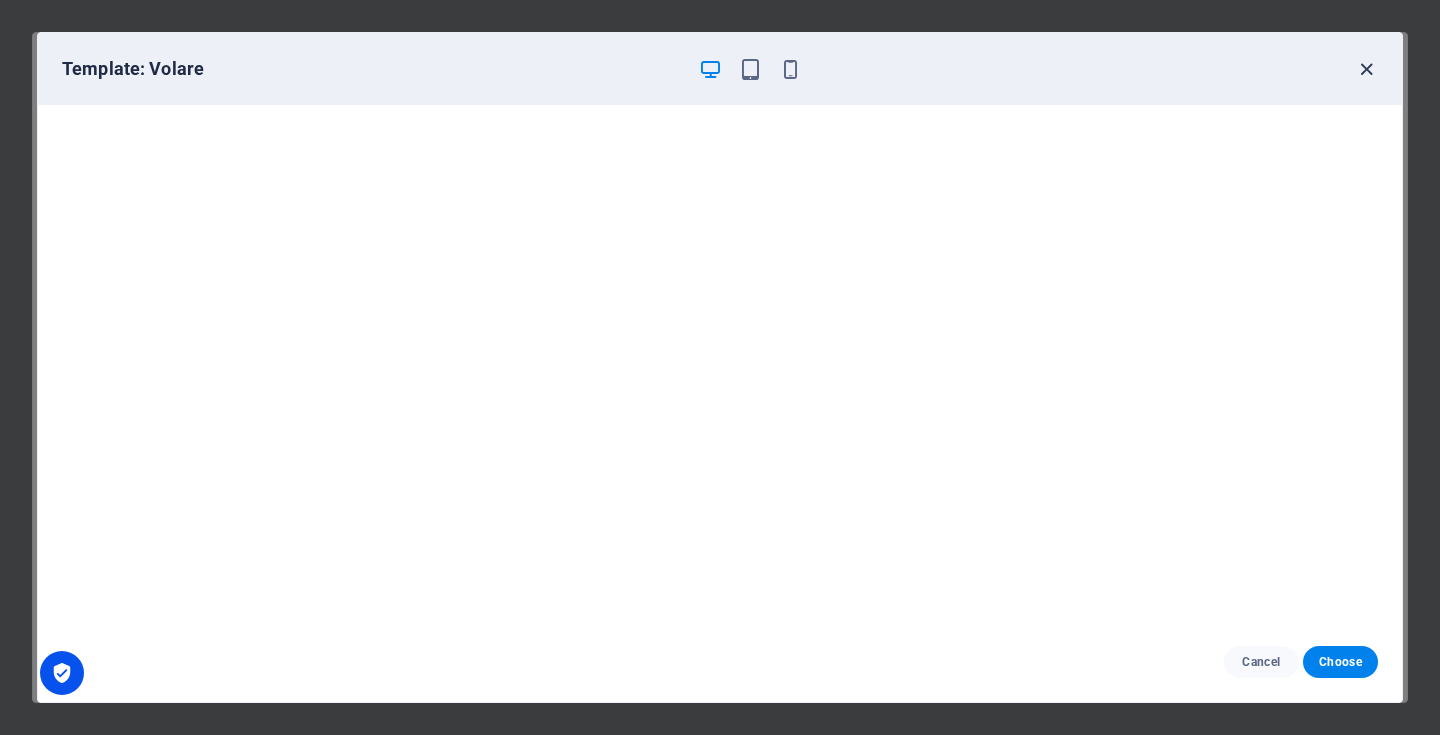 click at bounding box center (1366, 69) 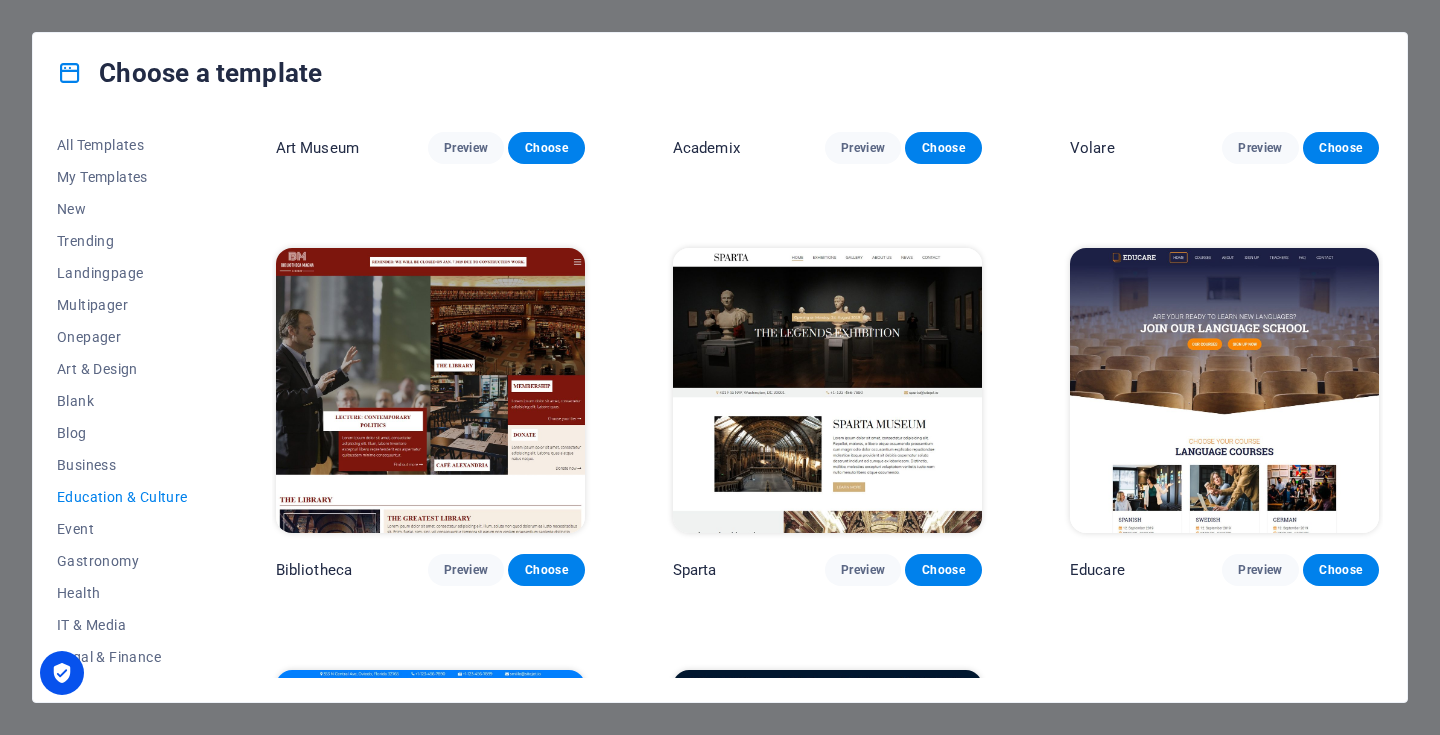 scroll, scrollTop: 50, scrollLeft: 0, axis: vertical 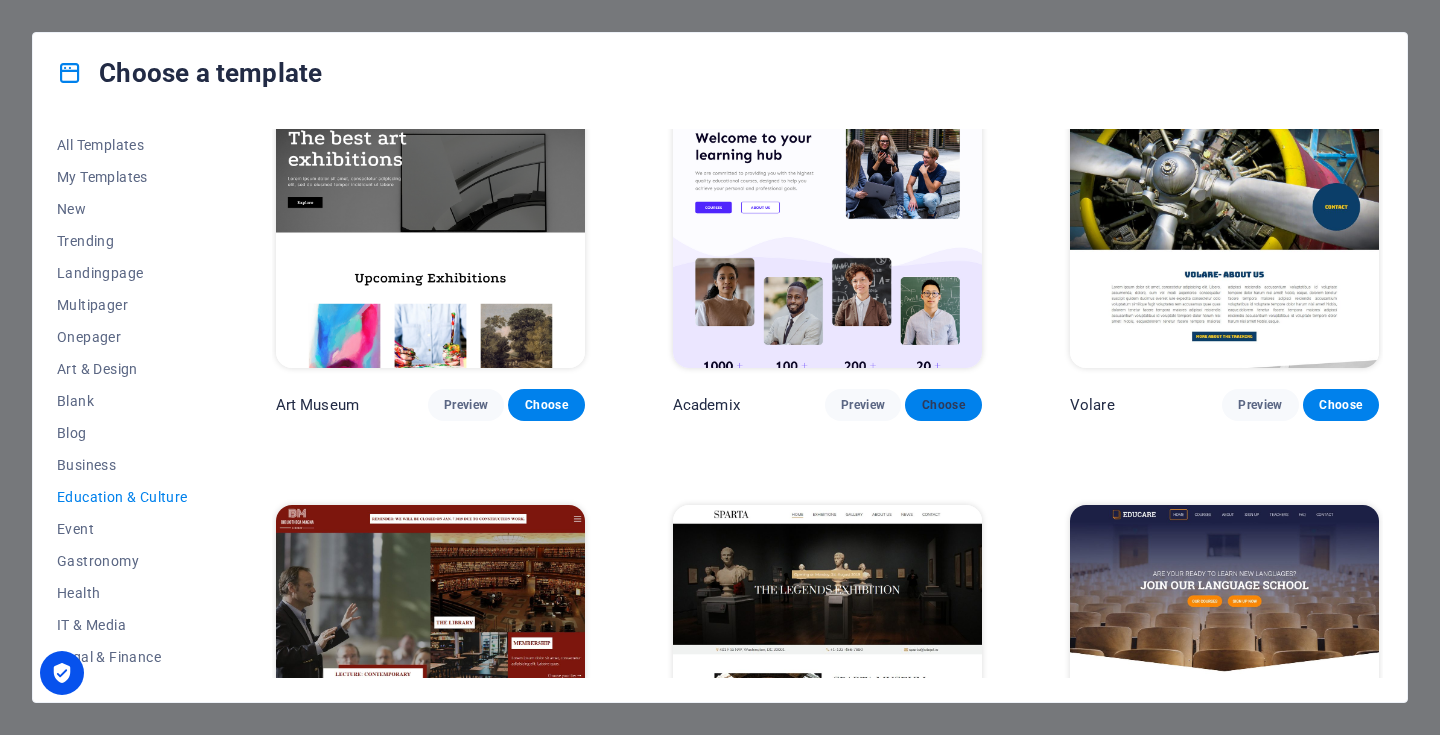 click on "Choose" at bounding box center [943, 405] 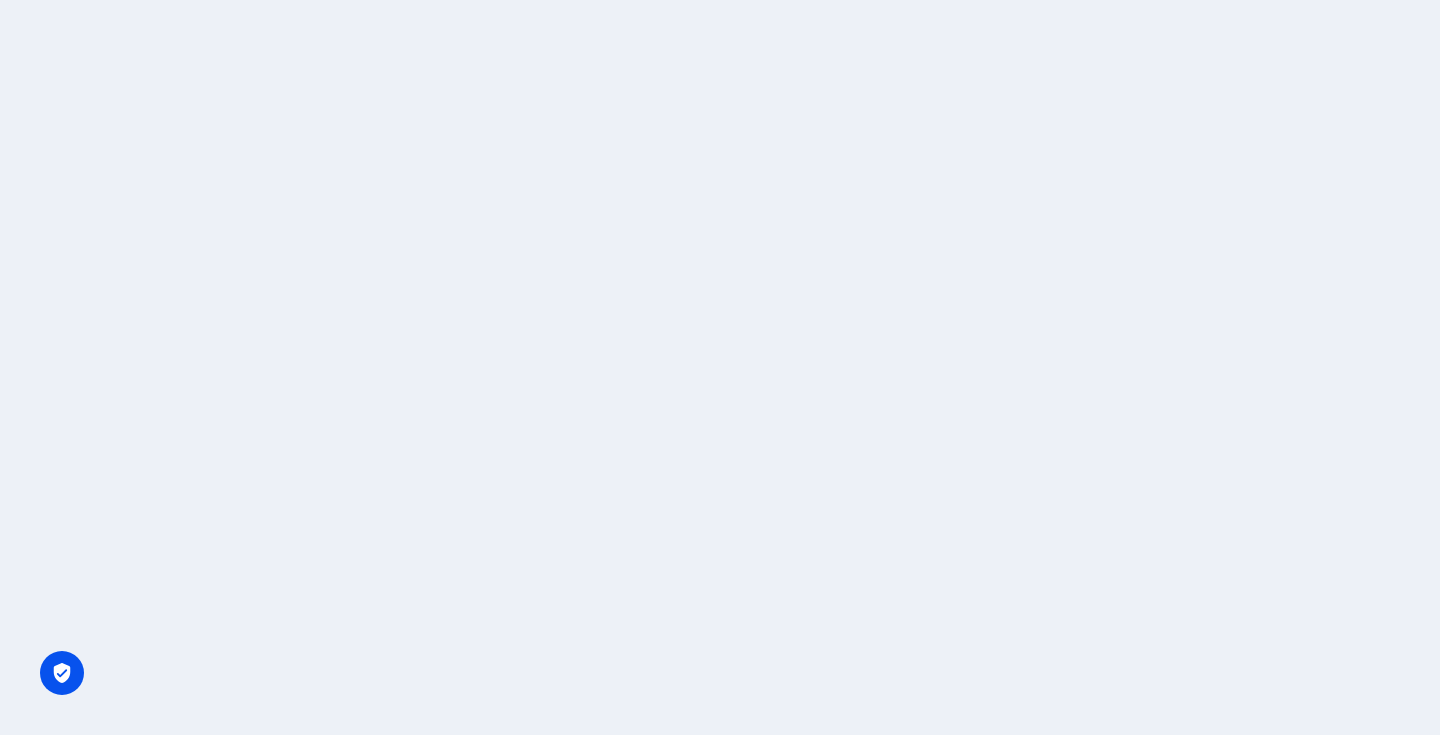 scroll, scrollTop: 0, scrollLeft: 0, axis: both 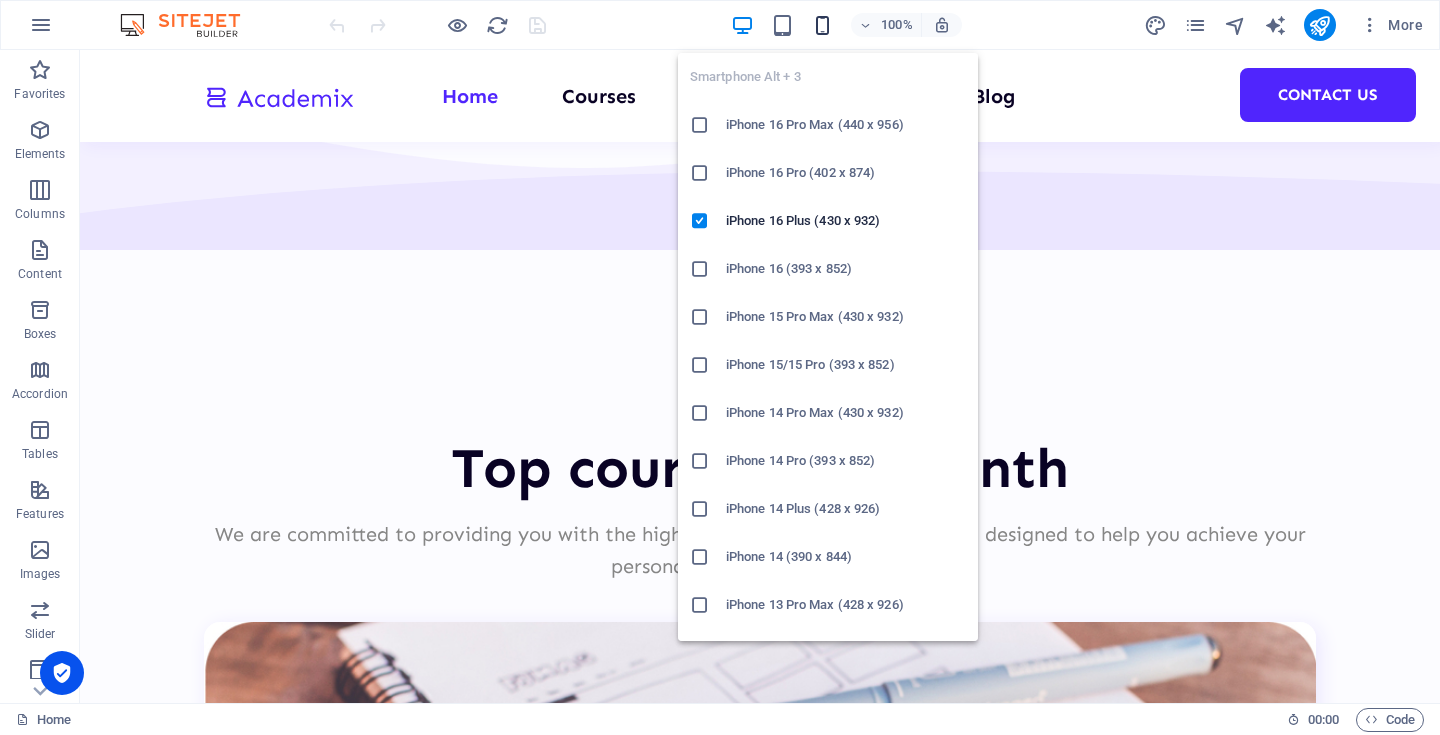 click at bounding box center [822, 25] 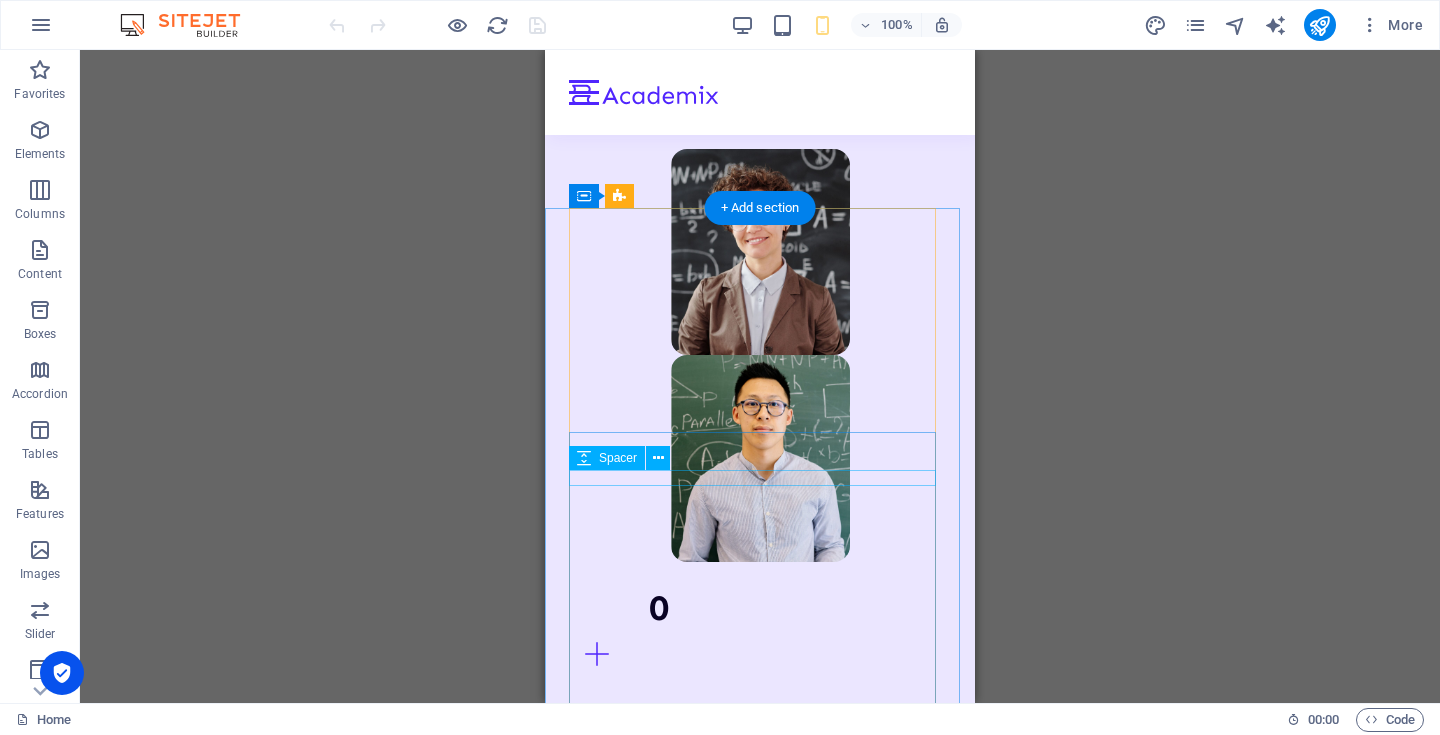 scroll, scrollTop: 1530, scrollLeft: 0, axis: vertical 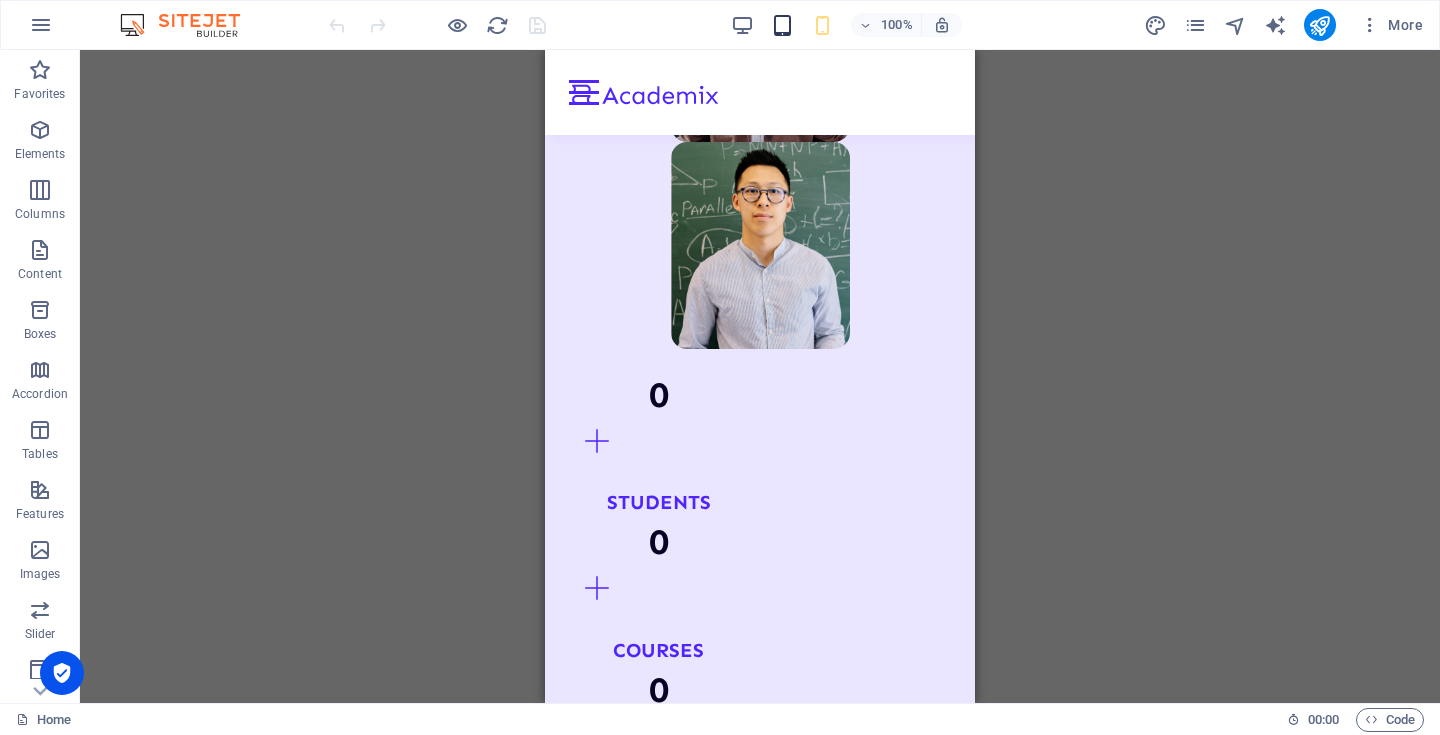 click at bounding box center (782, 25) 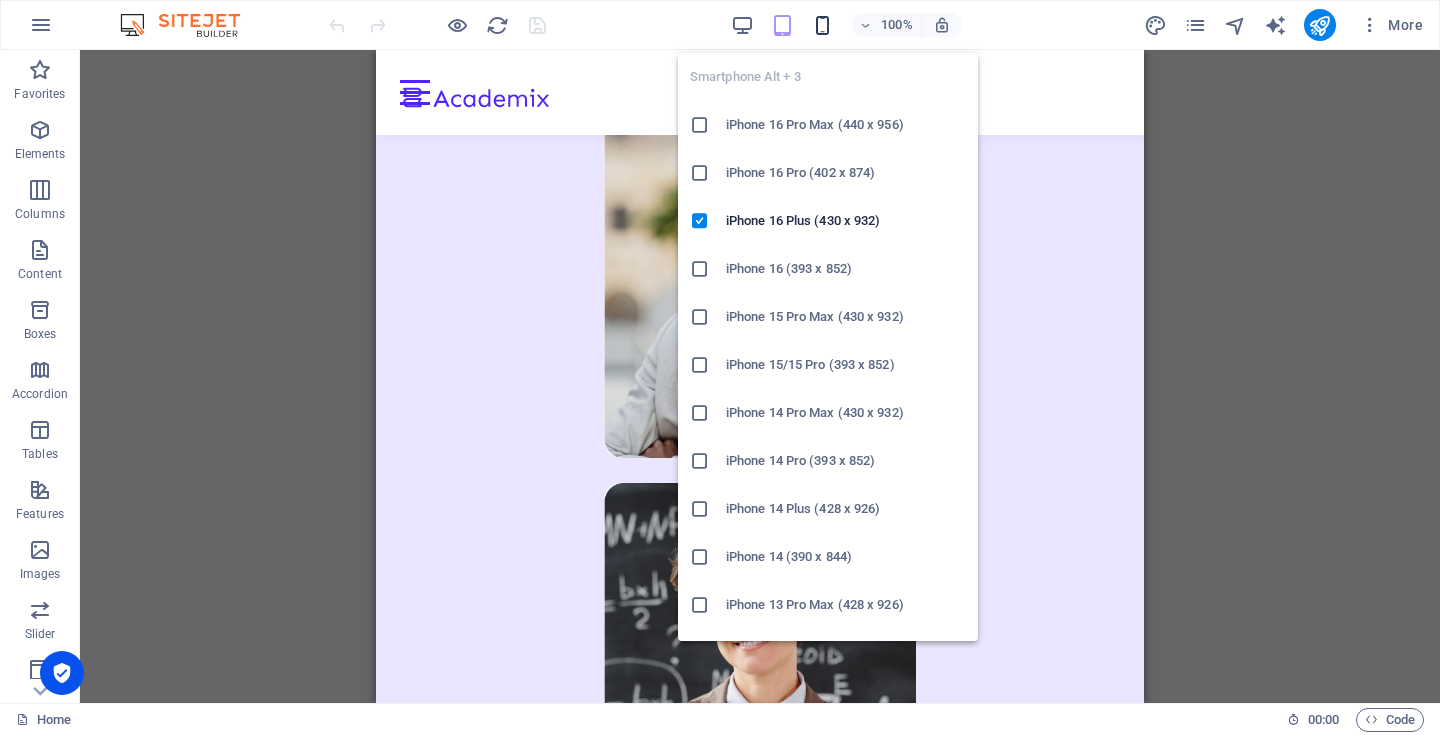 click at bounding box center (822, 25) 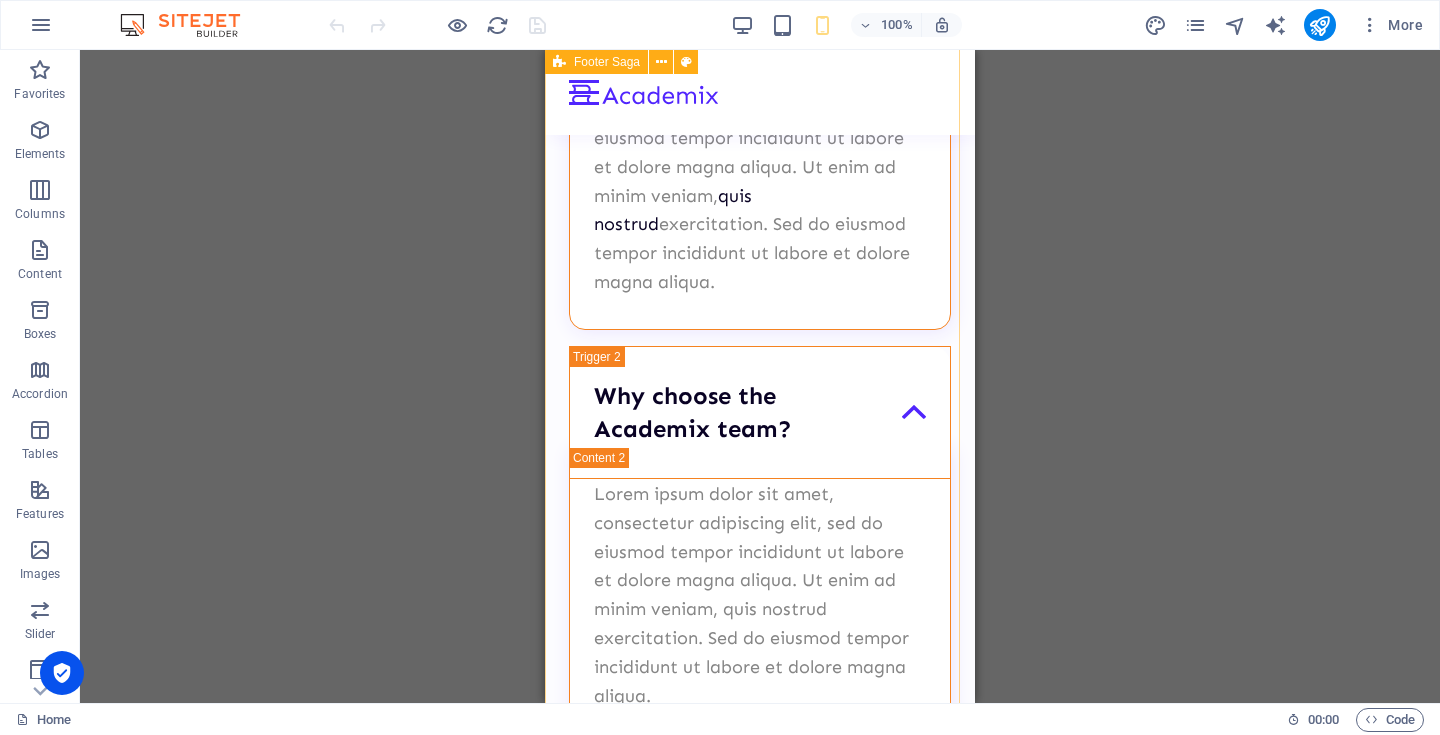 scroll, scrollTop: 10836, scrollLeft: 0, axis: vertical 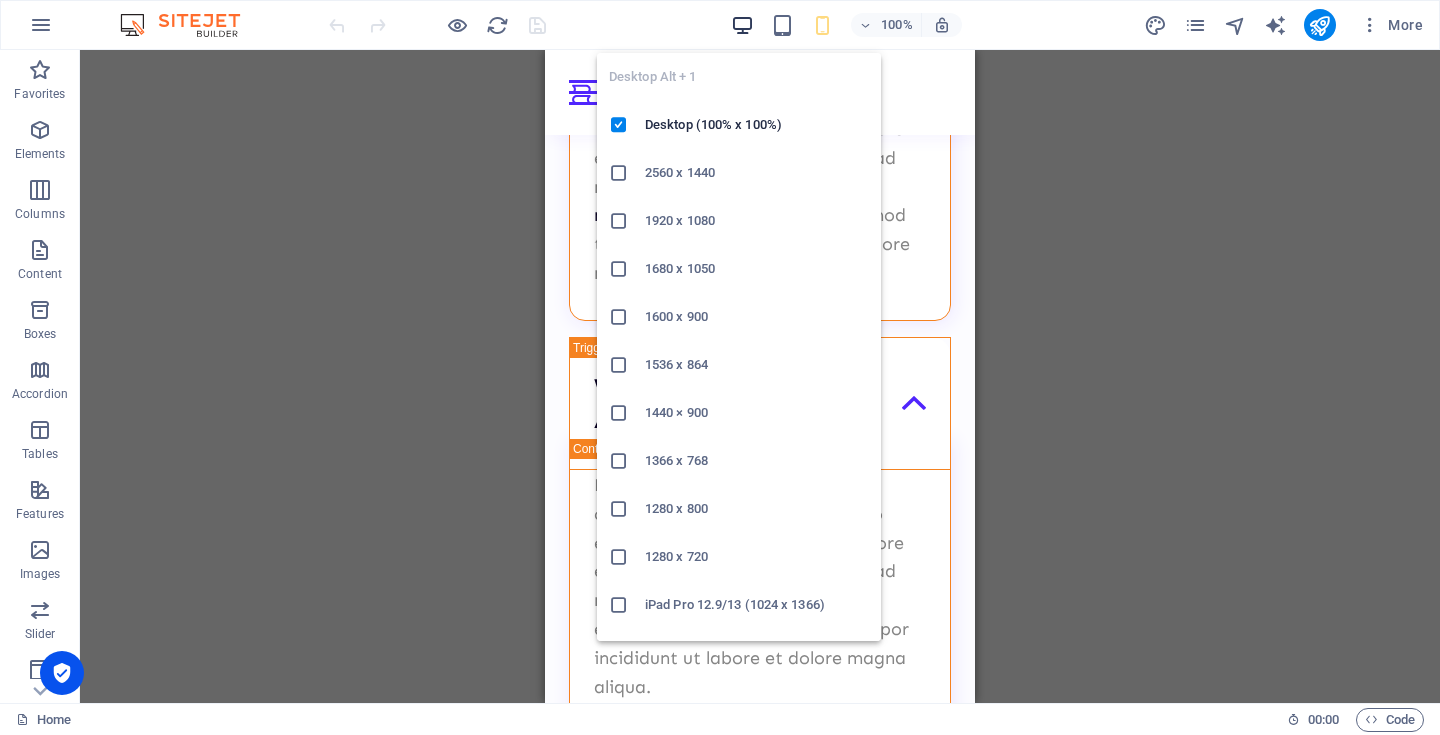 click at bounding box center (742, 25) 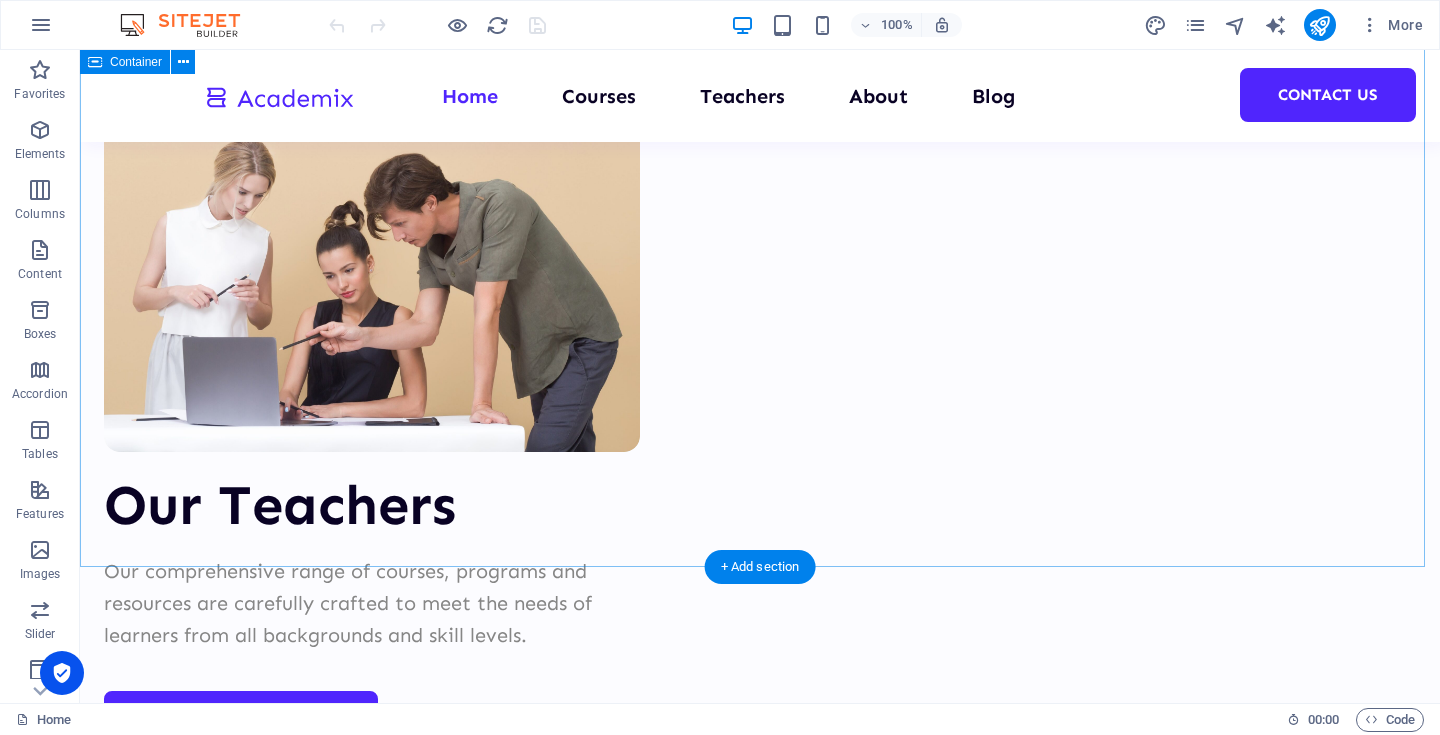 scroll, scrollTop: 7724, scrollLeft: 0, axis: vertical 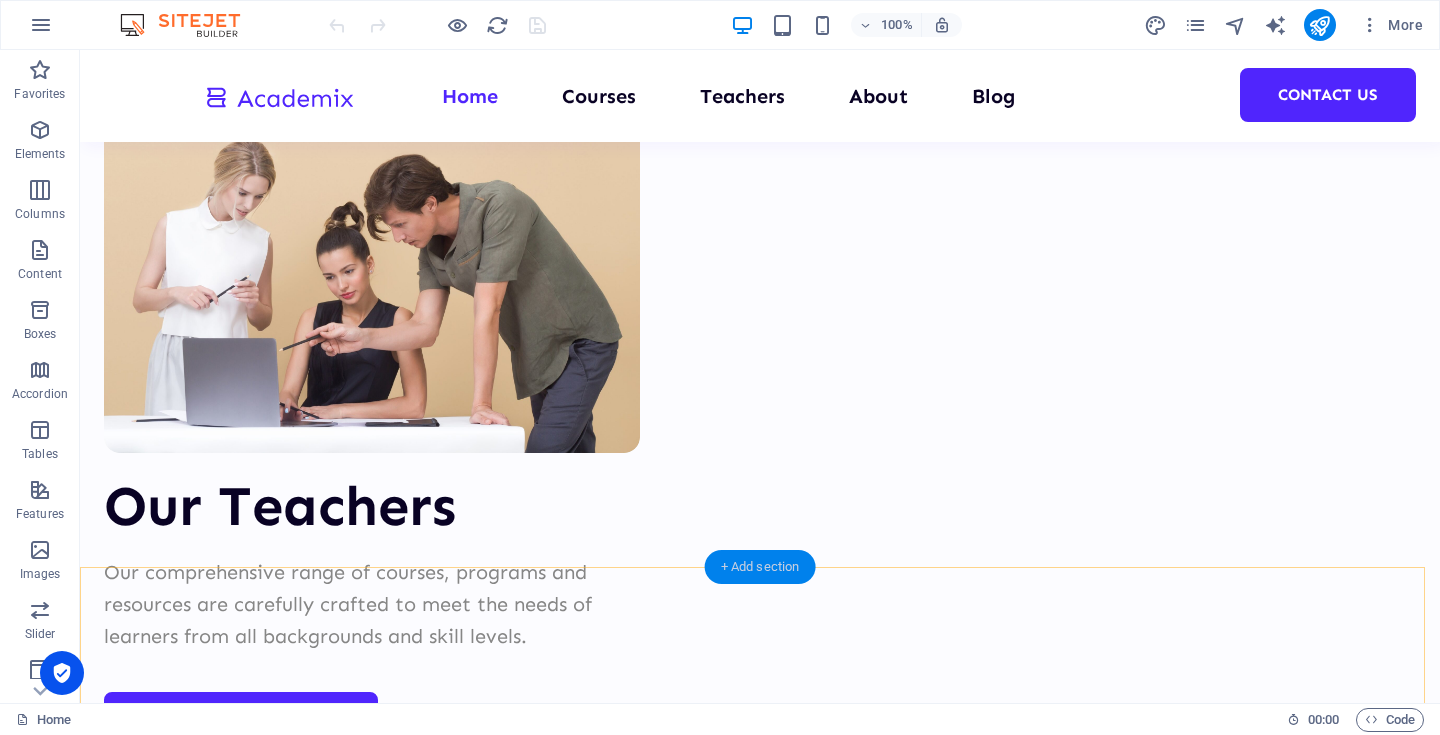 drag, startPoint x: 745, startPoint y: 570, endPoint x: 339, endPoint y: 452, distance: 422.8002 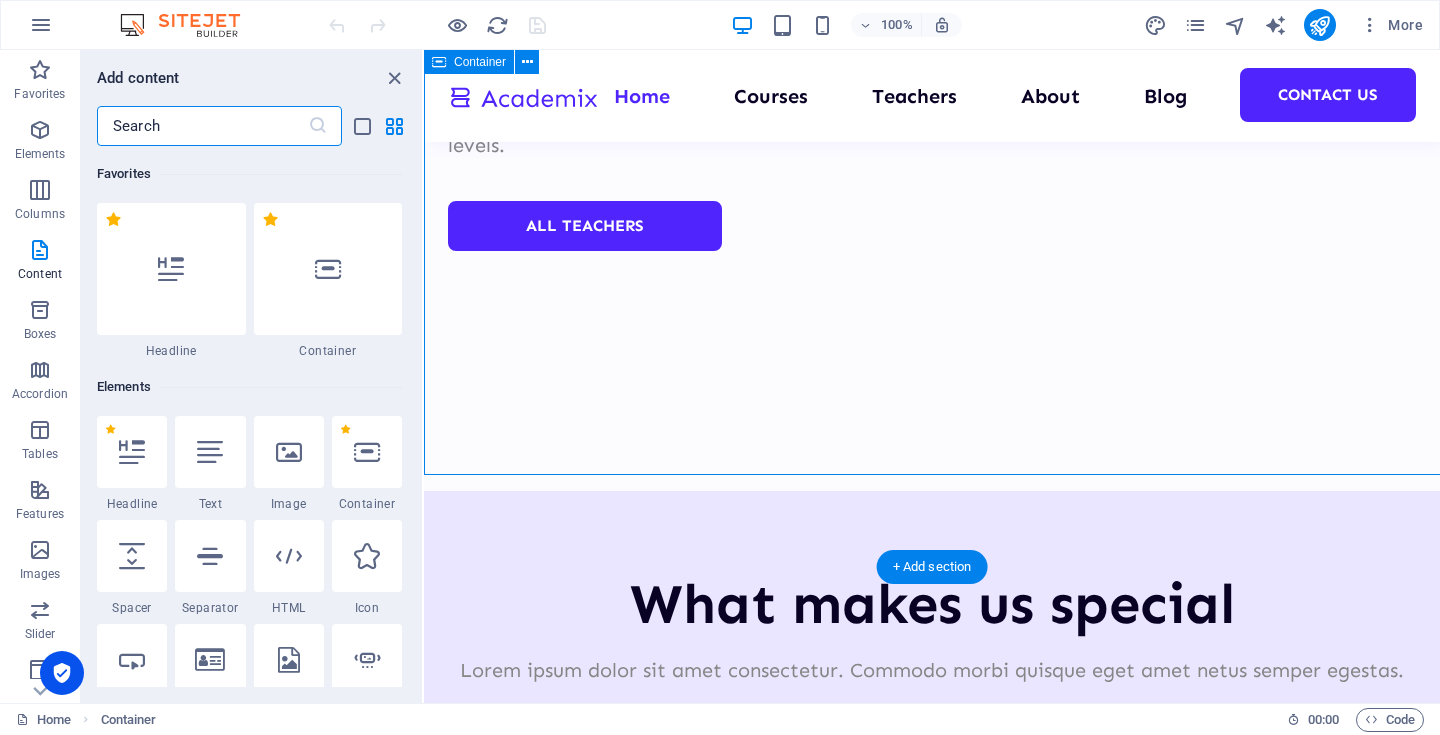 scroll, scrollTop: 7880, scrollLeft: 0, axis: vertical 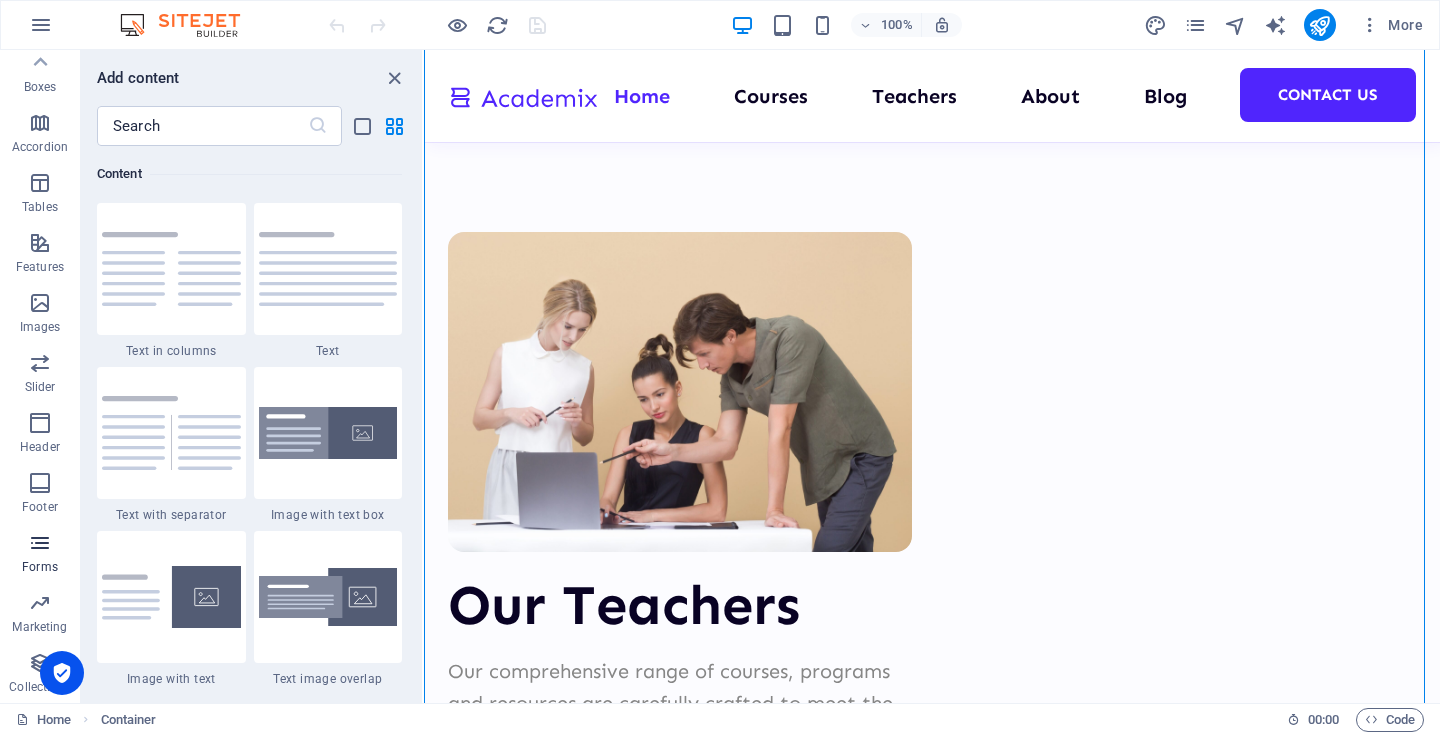 click at bounding box center [40, 543] 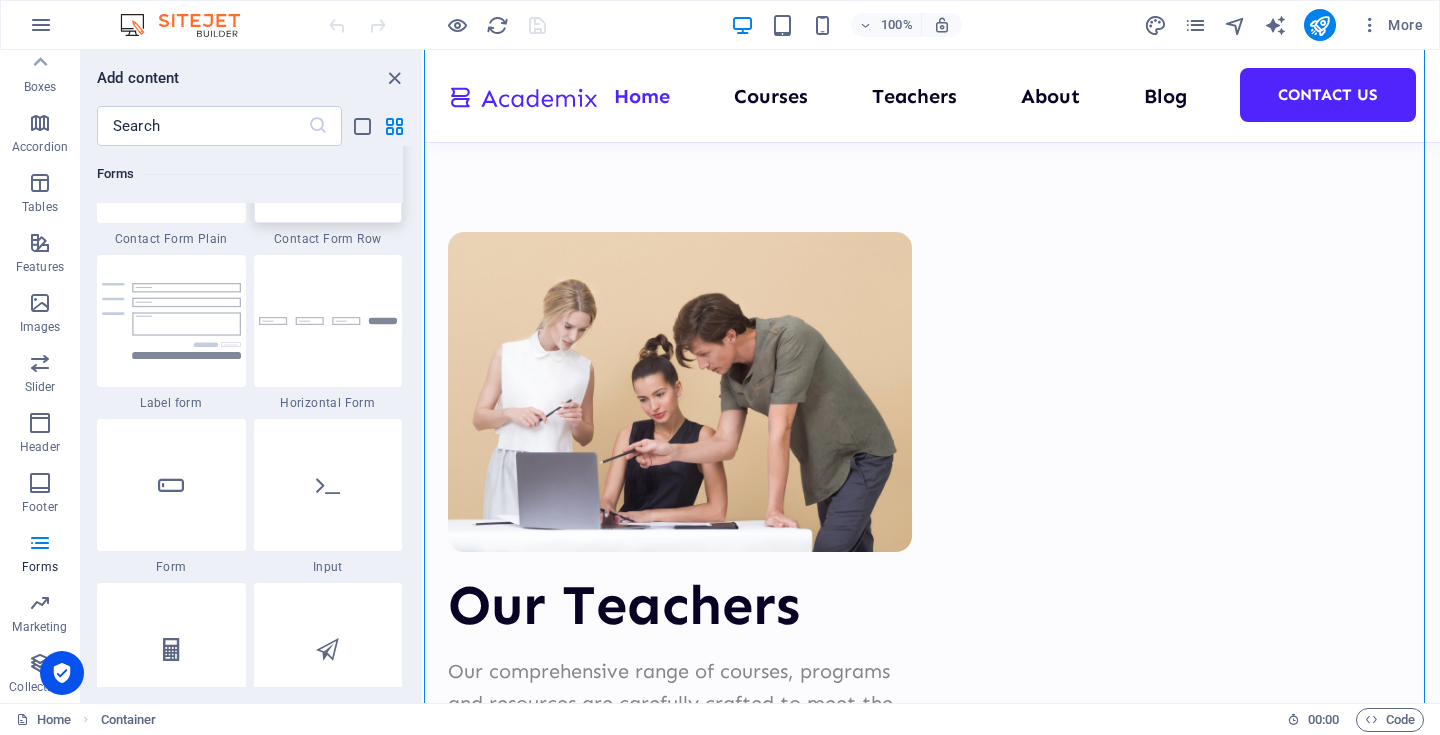 scroll, scrollTop: 14718, scrollLeft: 0, axis: vertical 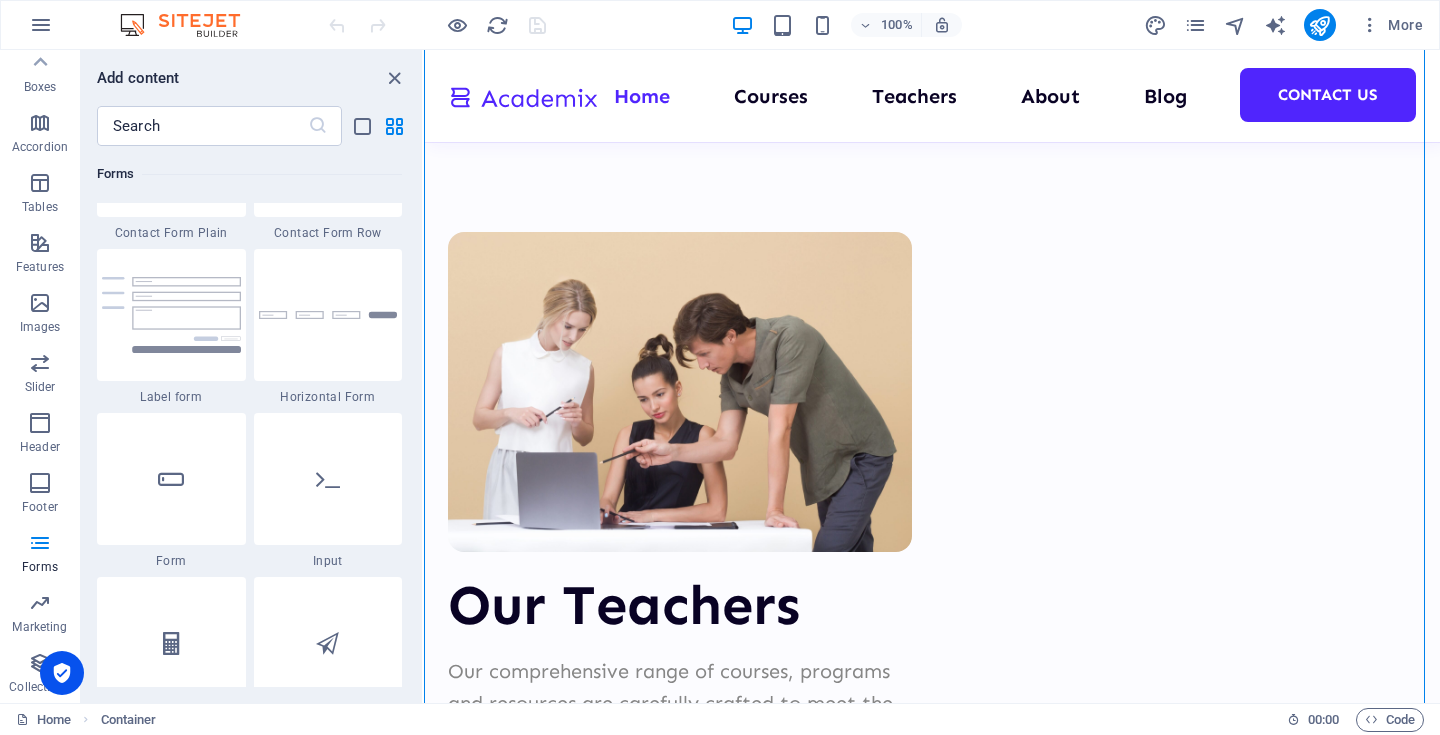 click at bounding box center [171, 315] 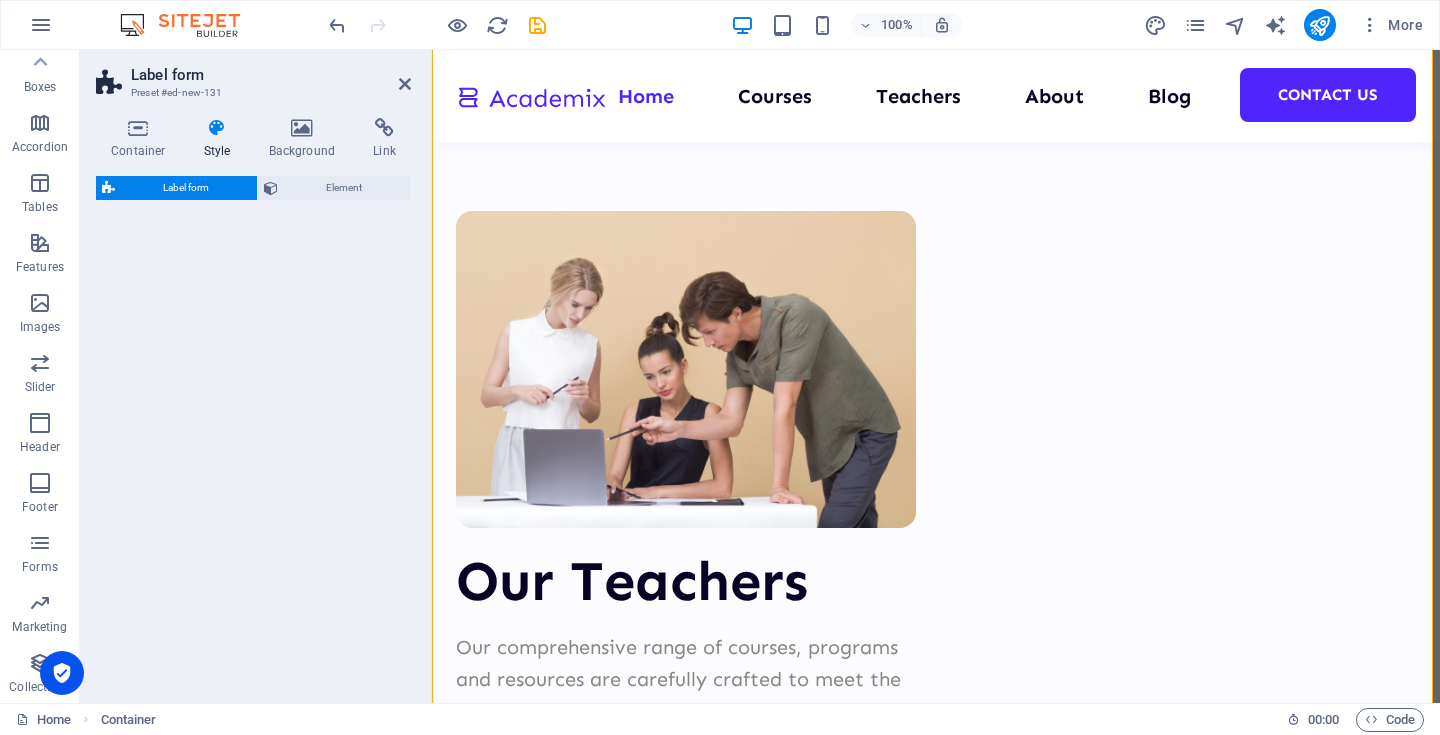 scroll, scrollTop: 8462, scrollLeft: 0, axis: vertical 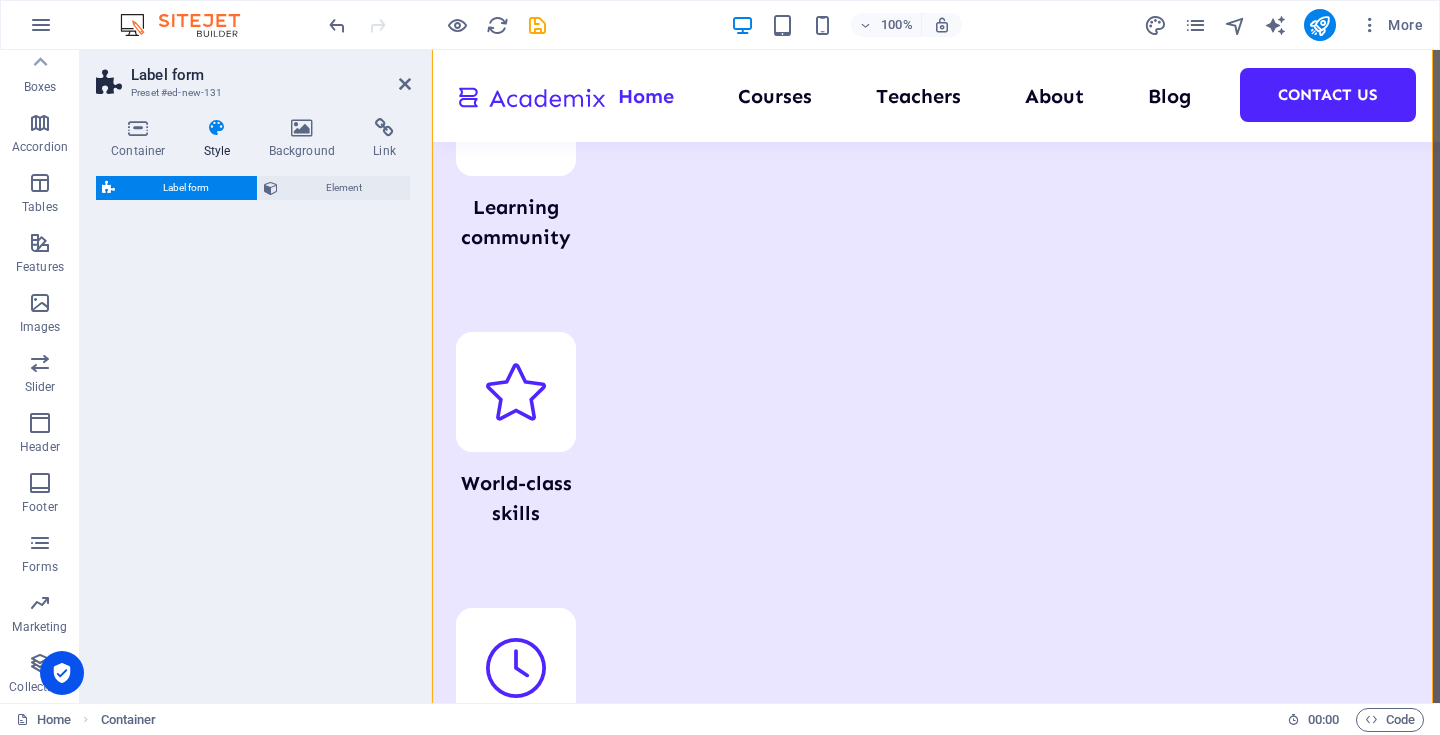 select on "rem" 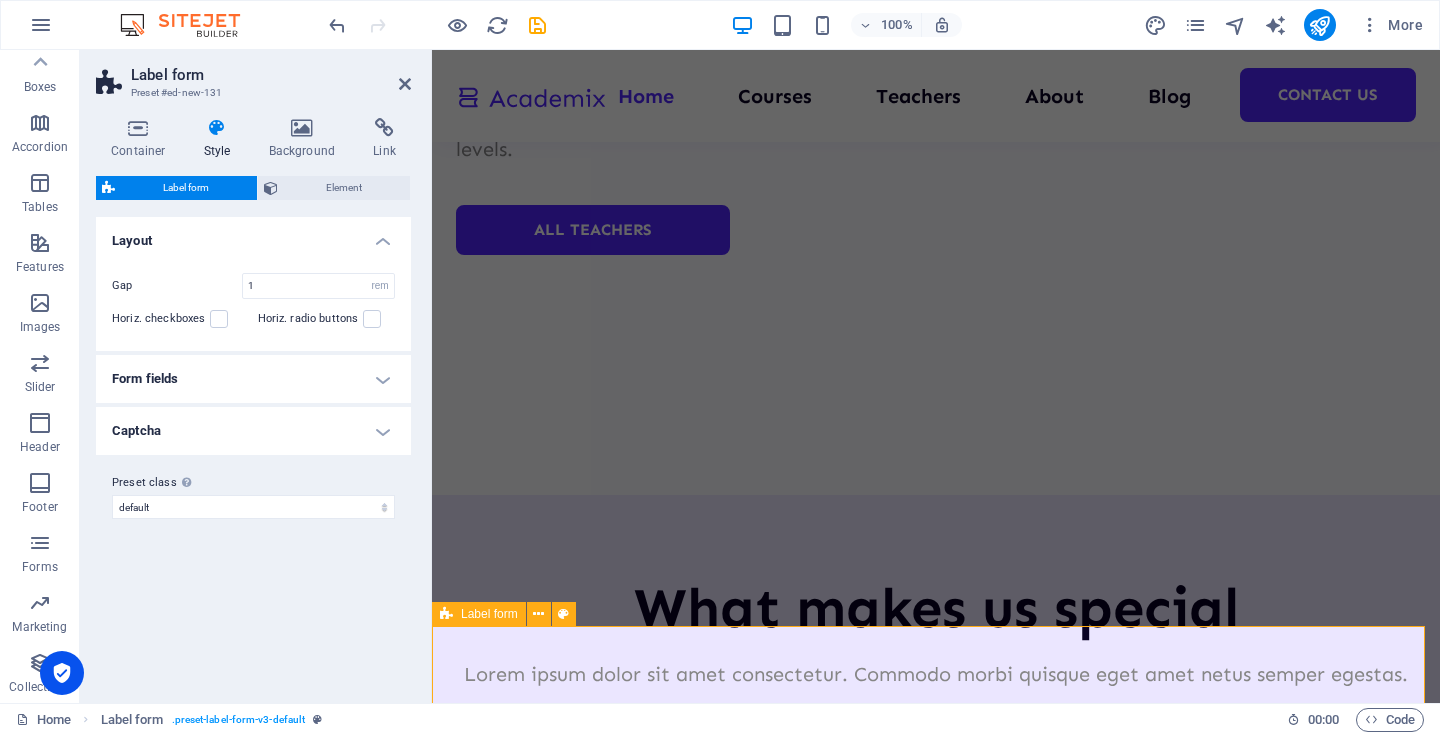 scroll, scrollTop: 7902, scrollLeft: 0, axis: vertical 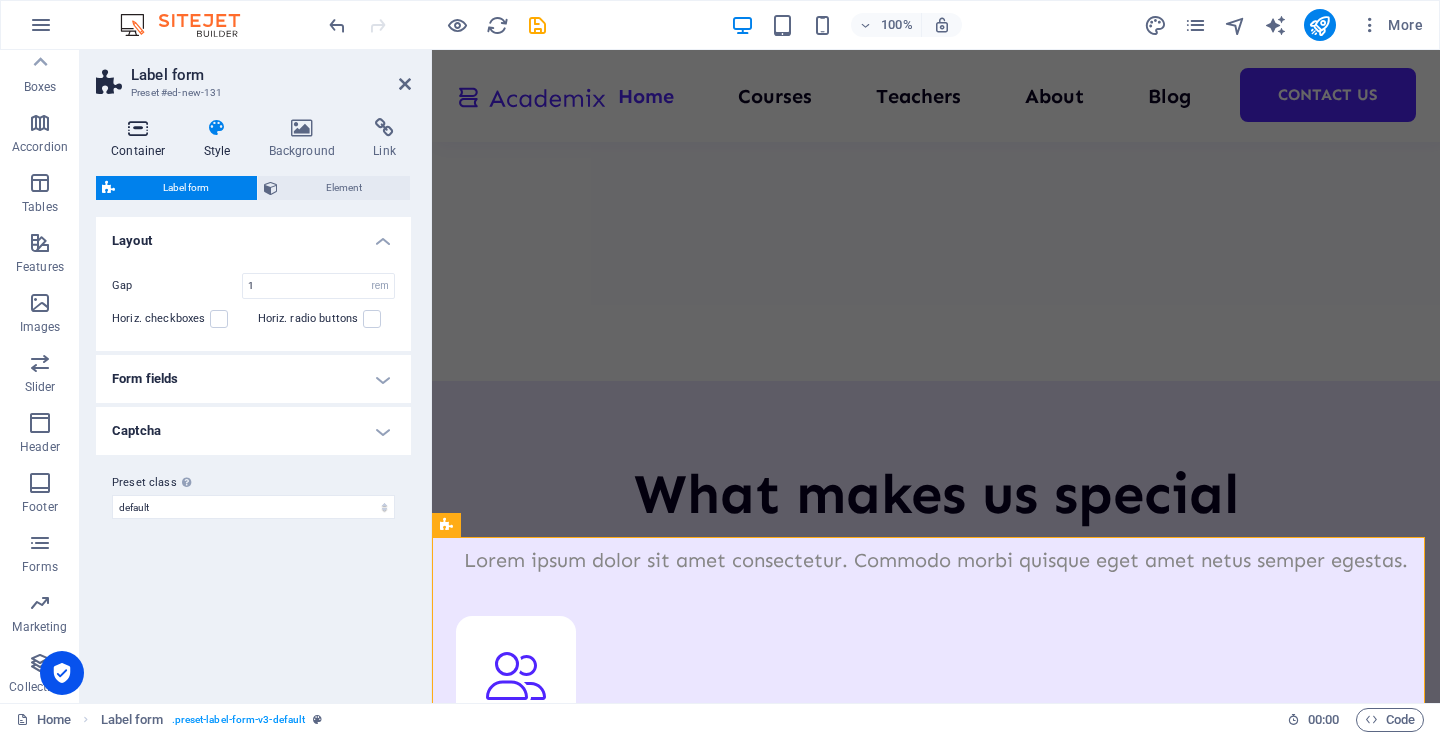 click at bounding box center (138, 128) 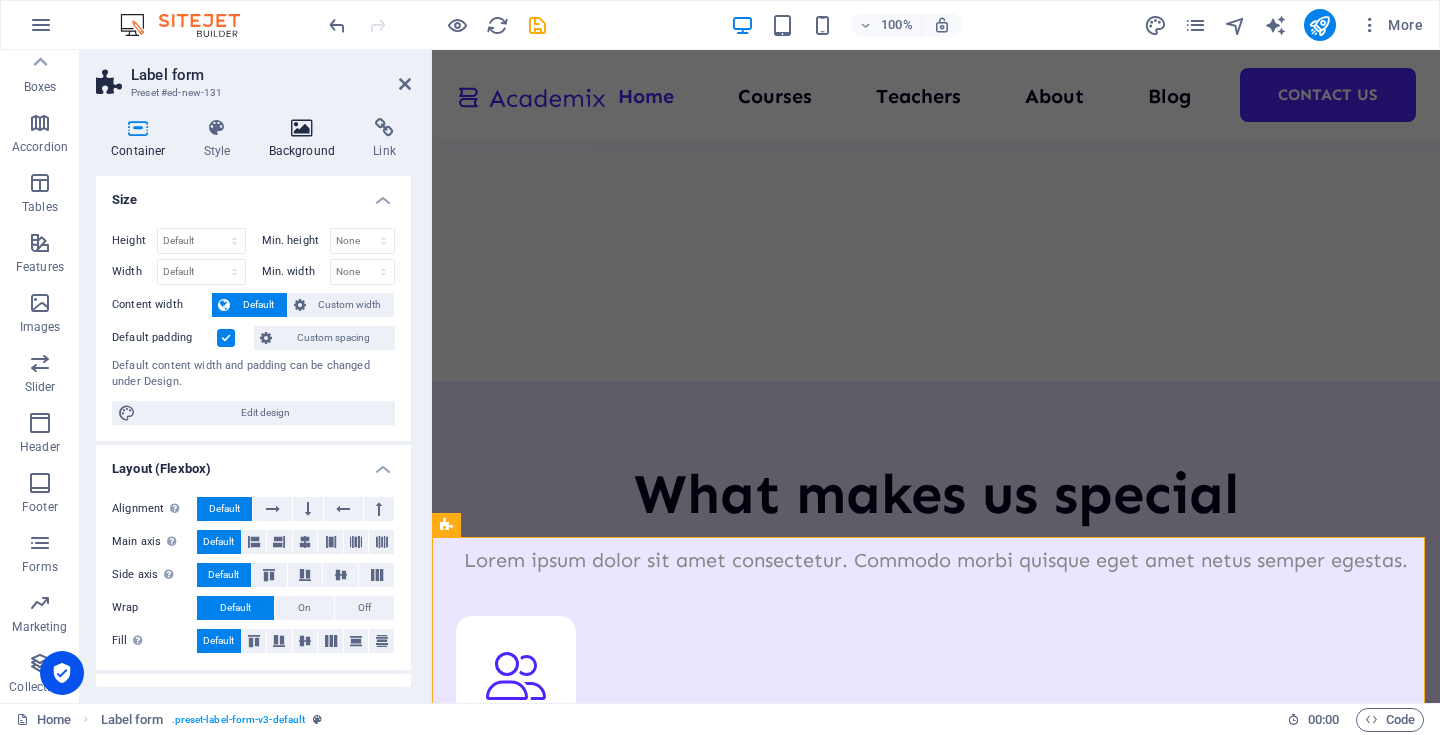 click at bounding box center (302, 128) 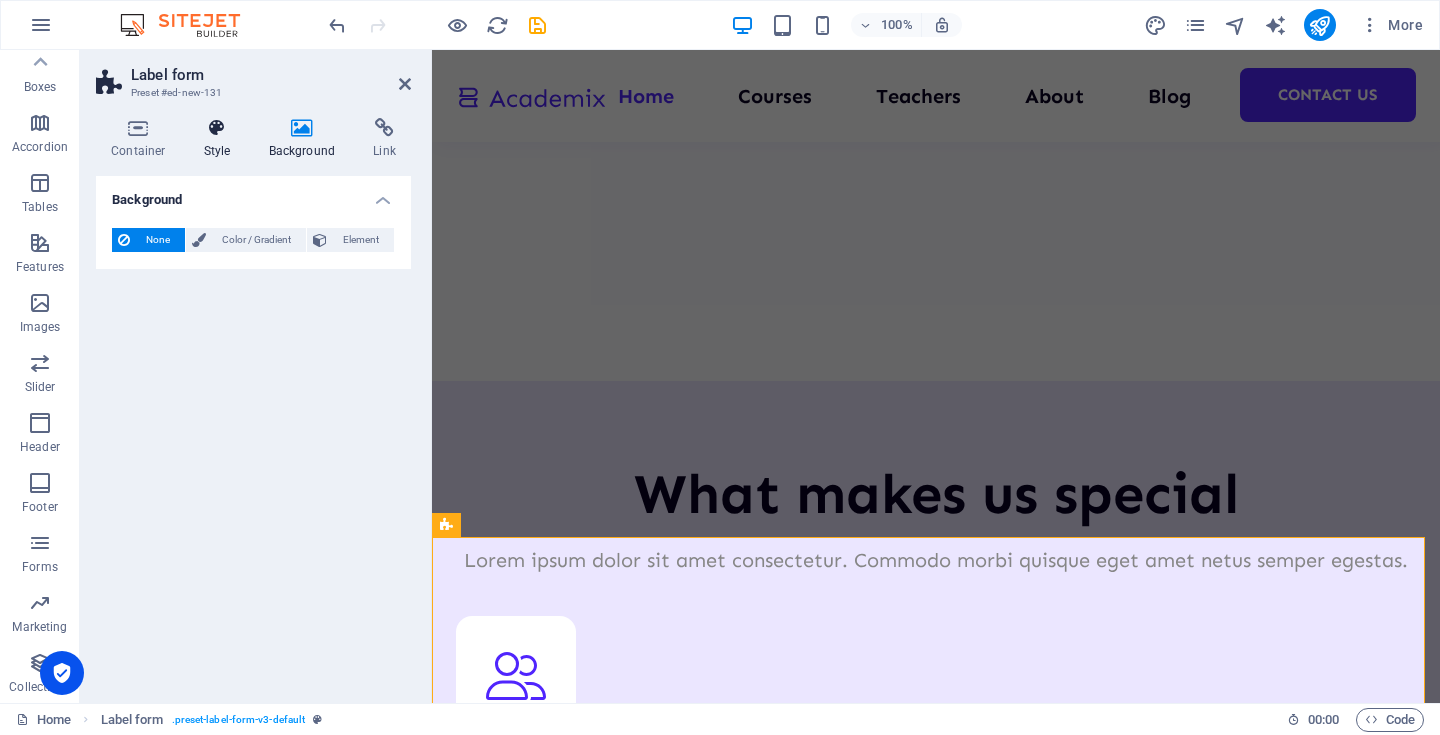 click on "Style" at bounding box center [221, 139] 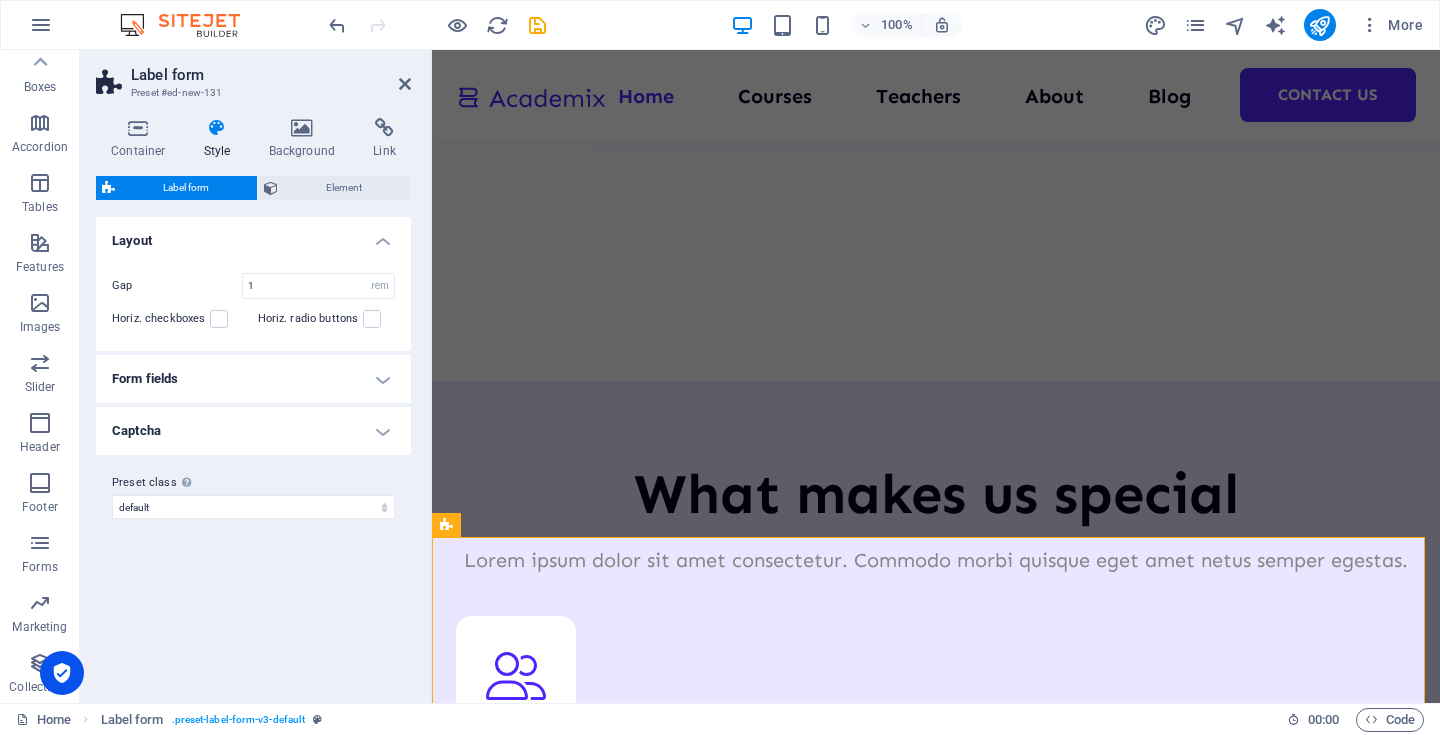 click on "Label form Preset #ed-new-131
Container Style Background Link Size Height Default px rem % vh vw Min. height None px rem % vh vw Width Default px rem % em vh vw Min. width None px rem % vh vw Content width Default Custom width Width Default px rem % em vh vw Min. width None px rem % vh vw Default padding Custom spacing Default content width and padding can be changed under Design. Edit design Layout (Flexbox) Alignment Determines the flex direction. Default Main axis Determine how elements should behave along the main axis inside this container (justify content). Default Side axis Control the vertical direction of the element inside of the container (align items). Default Wrap Default On Off Fill Controls the distances and direction of elements on the y-axis across several lines (align content). Default Accessibility ARIA helps assistive technologies (like screen readers) to understand the role, state, and behavior of web elements Role The ARIA role defines the purpose of an element.  None %" at bounding box center [256, 376] 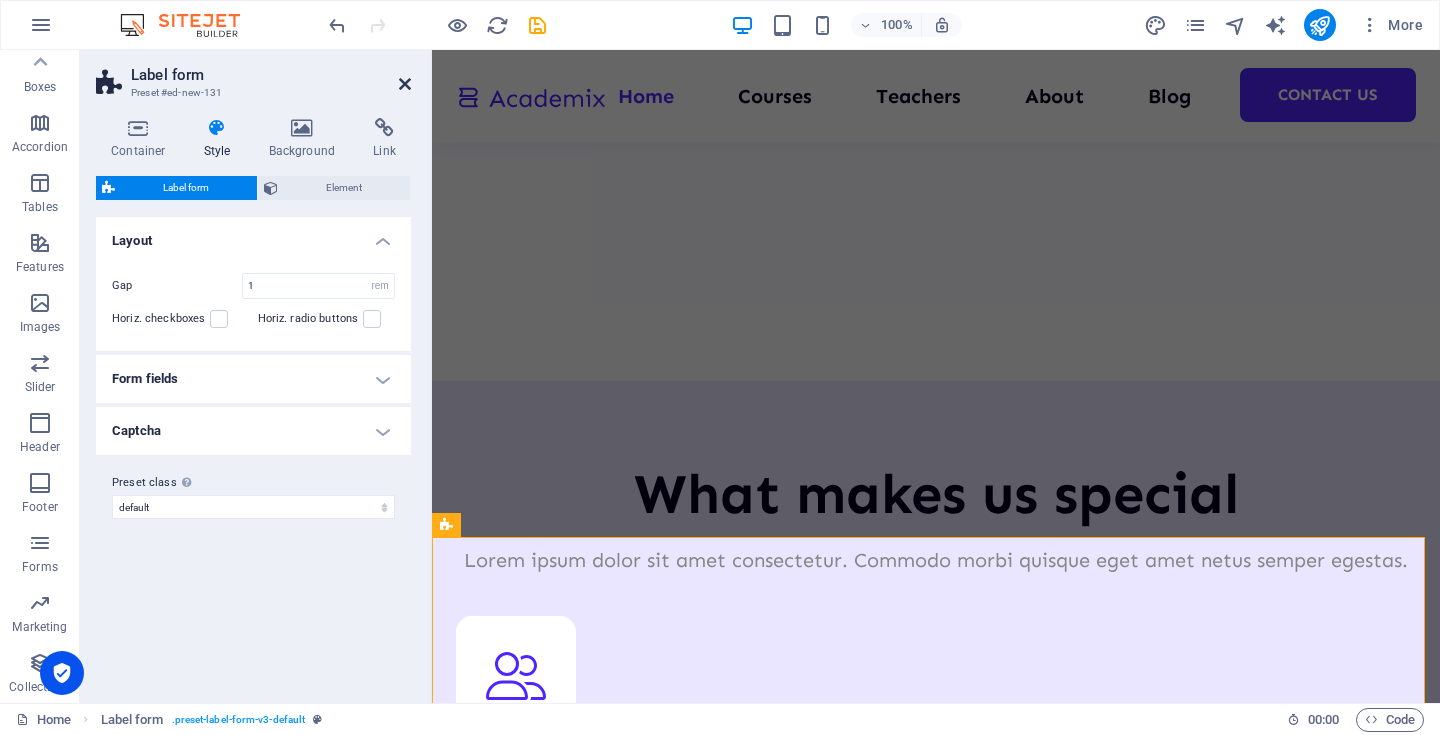 drag, startPoint x: 404, startPoint y: 81, endPoint x: 404, endPoint y: 191, distance: 110 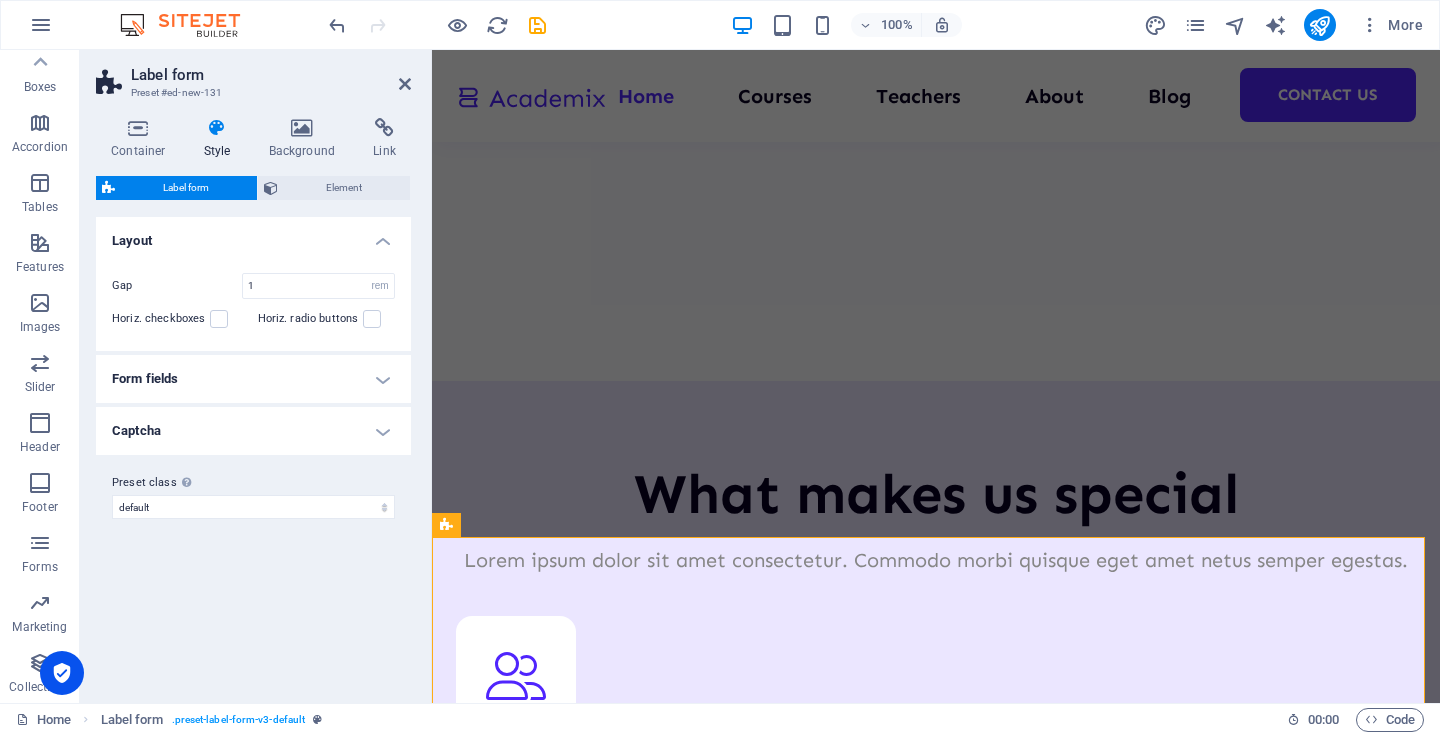 scroll, scrollTop: 7754, scrollLeft: 0, axis: vertical 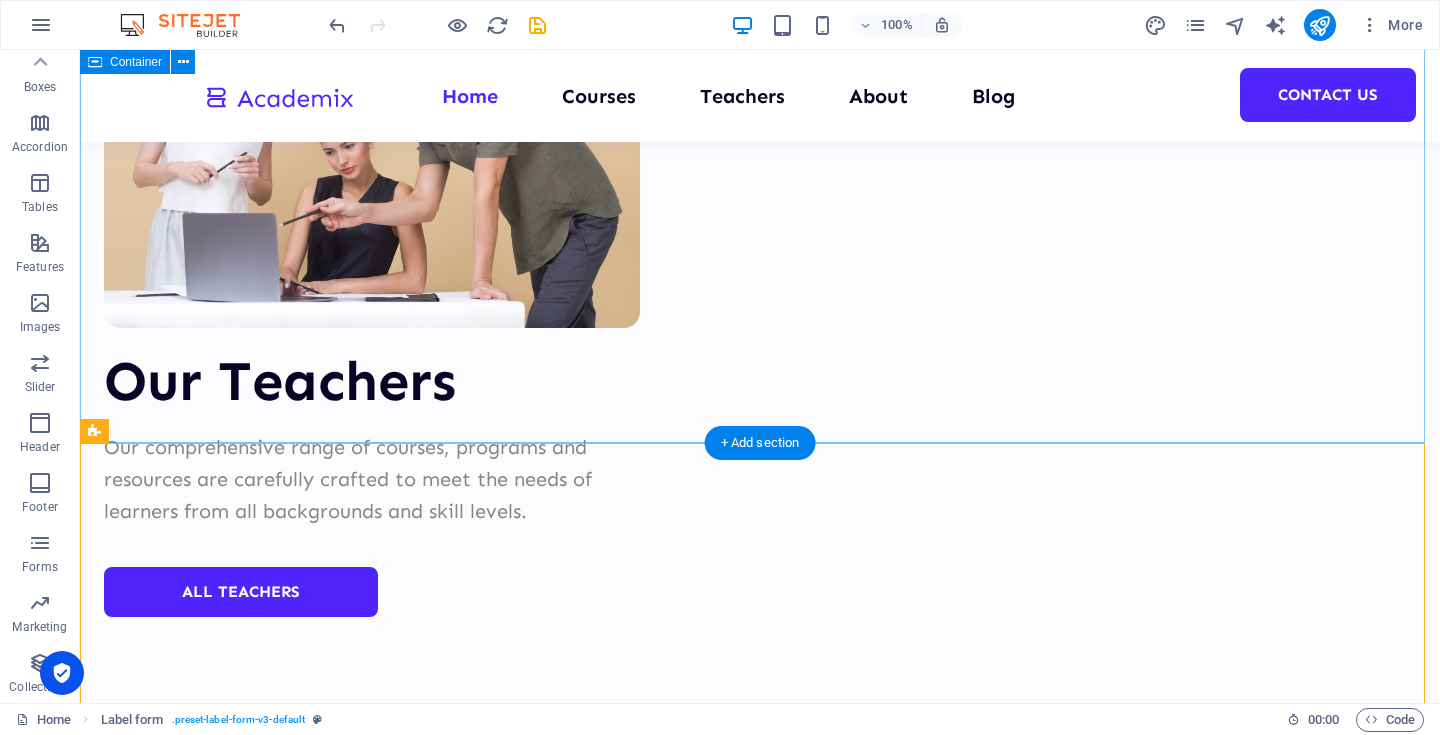 click on "Frequently asked questions What makes our education methods so unique? Lorem ipsum dolor sit amet, consectetur adipiscing elit, sed do eiusmod tempor incididunt ut labore et dolore magna aliqua. Ut enim ad minim veniam,  quis nostrud  exercitation. Sed do eiusmod tempor incididunt ut labore et dolore magna aliqua. Why choose the Academix team? Lorem ipsum dolor sit amet, consectetur adipiscing elit, sed do eiusmod tempor incididunt ut labore et dolore magna aliqua. Ut enim ad minim veniam, quis nostrud exercitation. Sed do eiusmod tempor incididunt ut labore et dolore magna aliqua. How is onboarding conducted? Lorem ipsum dolor sit amet, consectetur adipiscing elit, sed do eiusmod tempor incididunt ut labore et dolore magna aliqua. Ut enim ad minim veniam, quis nostrud exercitation. Sed do eiusmod tempor incididunt ut labore et dolore magna aliqua. Is Academix as simple as presented?  quis nostrud exercitation.  Sed do eiusmod tempor incididunt ut labore et dolore magna aliqua." at bounding box center (760, 8476) 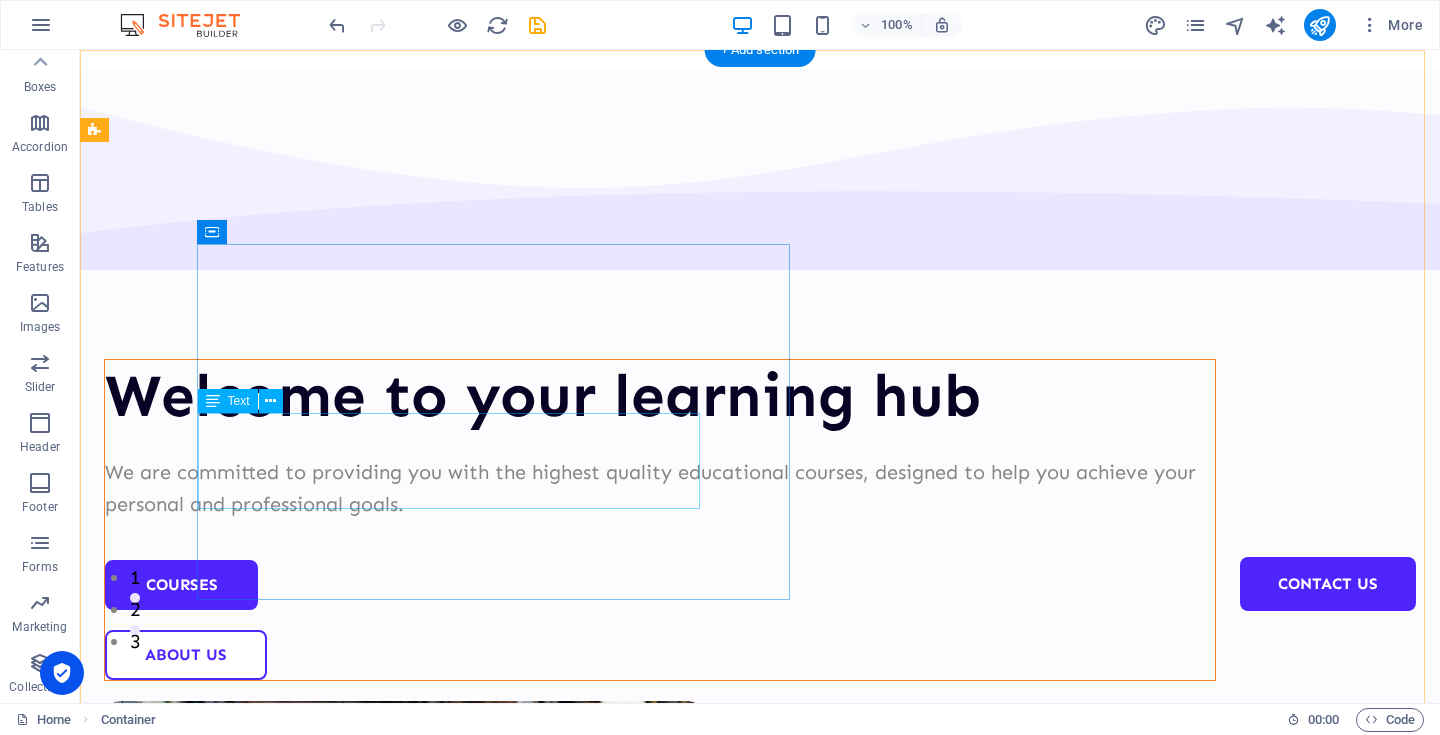scroll, scrollTop: 0, scrollLeft: 0, axis: both 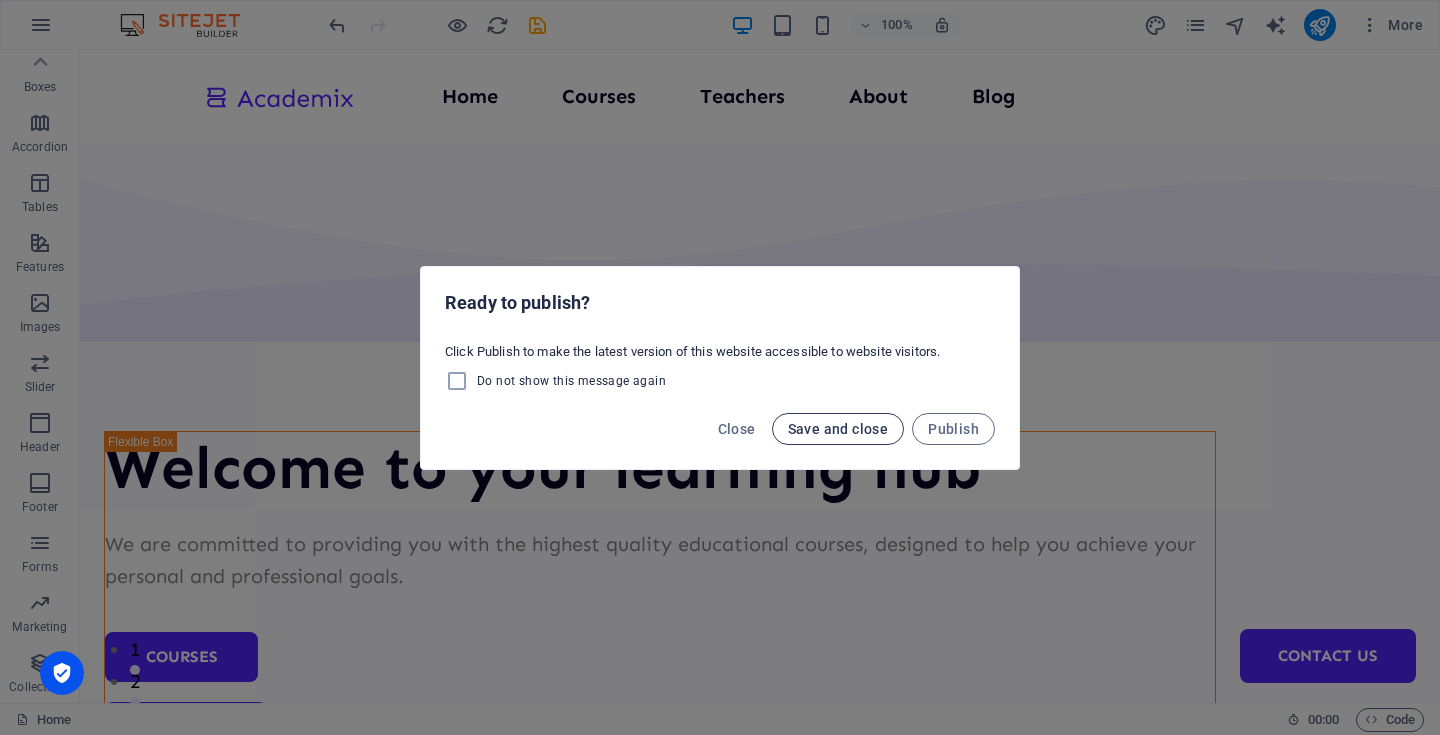 click on "Save and close" at bounding box center (838, 429) 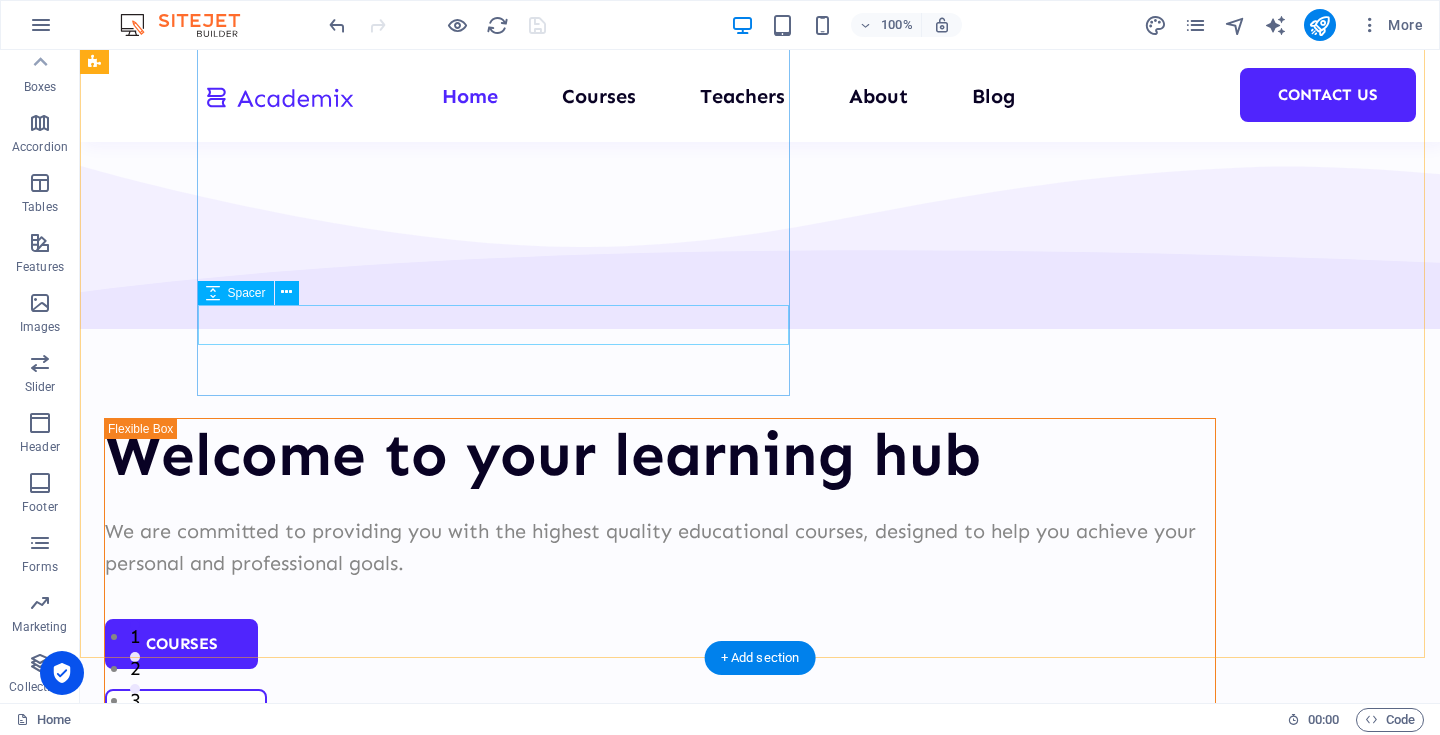 scroll, scrollTop: 0, scrollLeft: 0, axis: both 